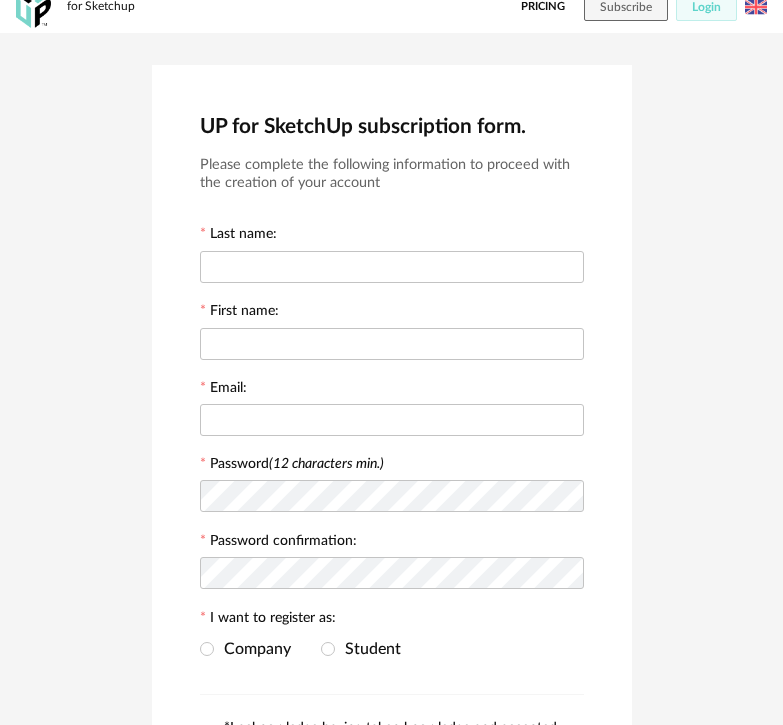 scroll, scrollTop: 0, scrollLeft: 0, axis: both 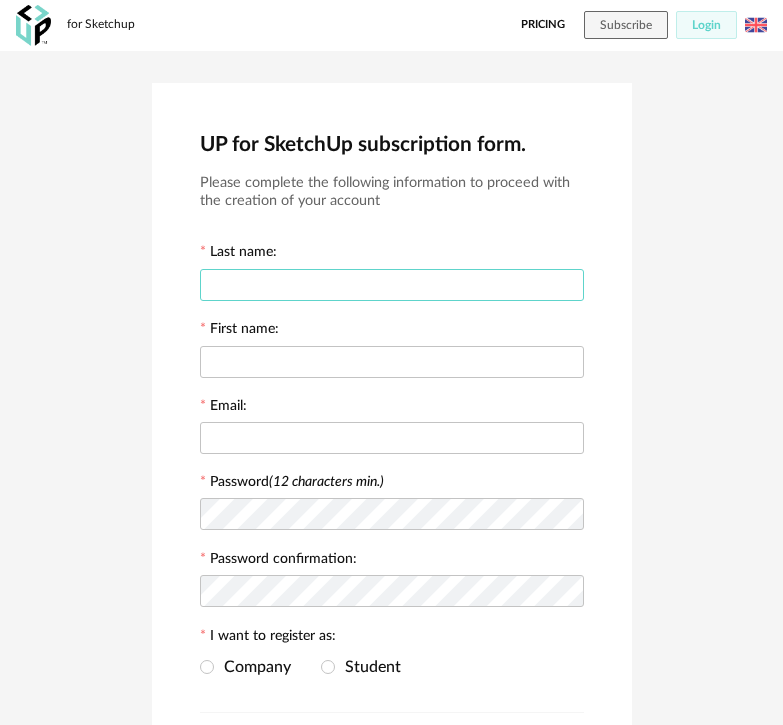 click at bounding box center [392, 285] 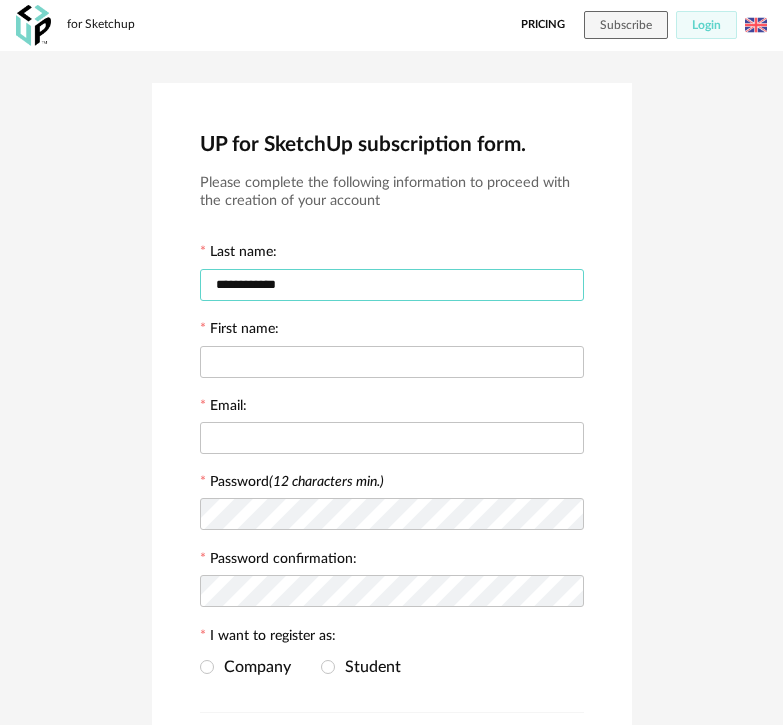type on "**********" 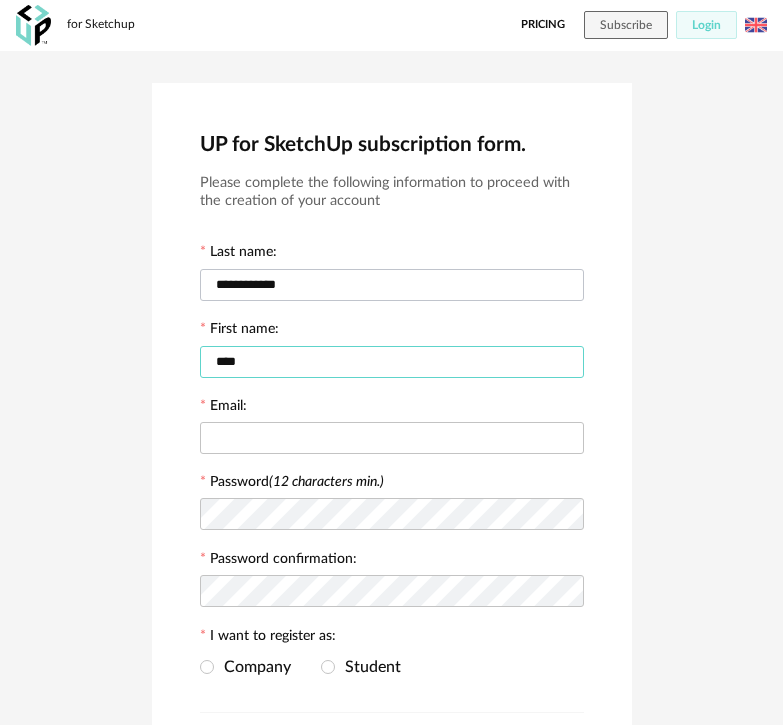 type on "****" 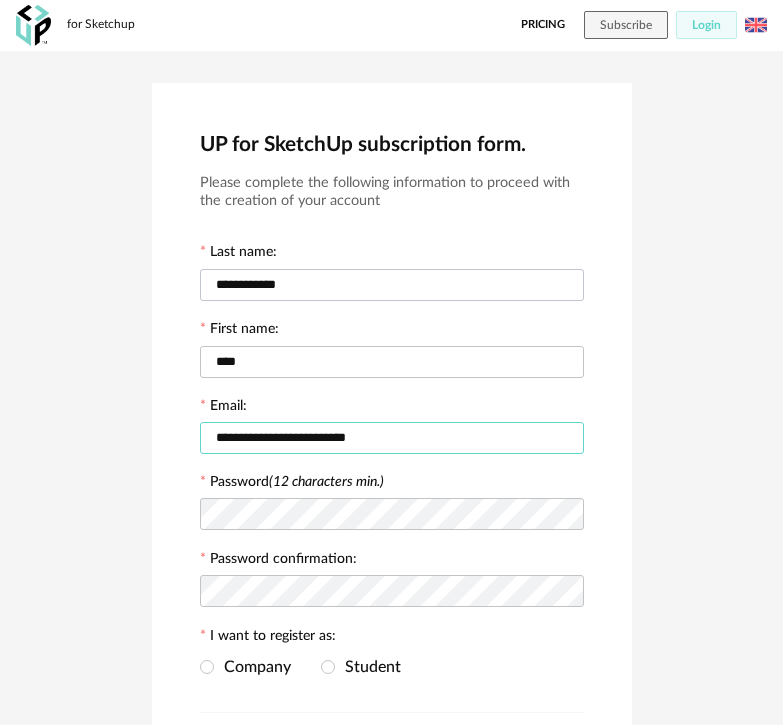 type on "**********" 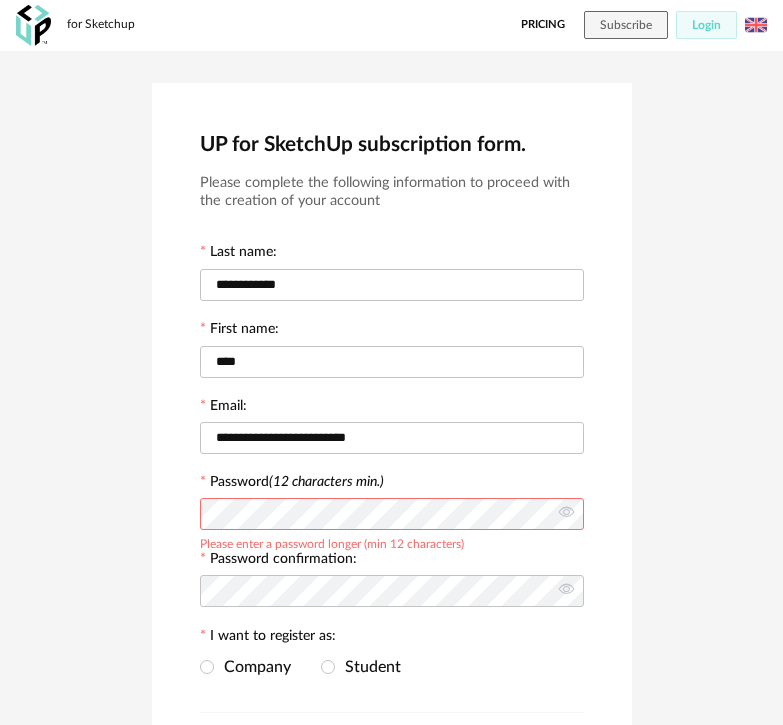 click on "UP for SketchUp subscription form.   Please complete the following information to proceed with the creation of your account   Last name: [LAST]   First name: [FIRST]   Email: [EMAIL]   Password  (12 characters min.)
Please enter a password longer (min 12 characters)
Password confirmation:   I want to register as: Company   Student       *I acknowledge having taken knowledge and accepted without reservation the terms of the  General Conditions of Sale Subscription  as well as the  Subscription Privacy Policy  attached thereto.
Continue" at bounding box center (392, 504) 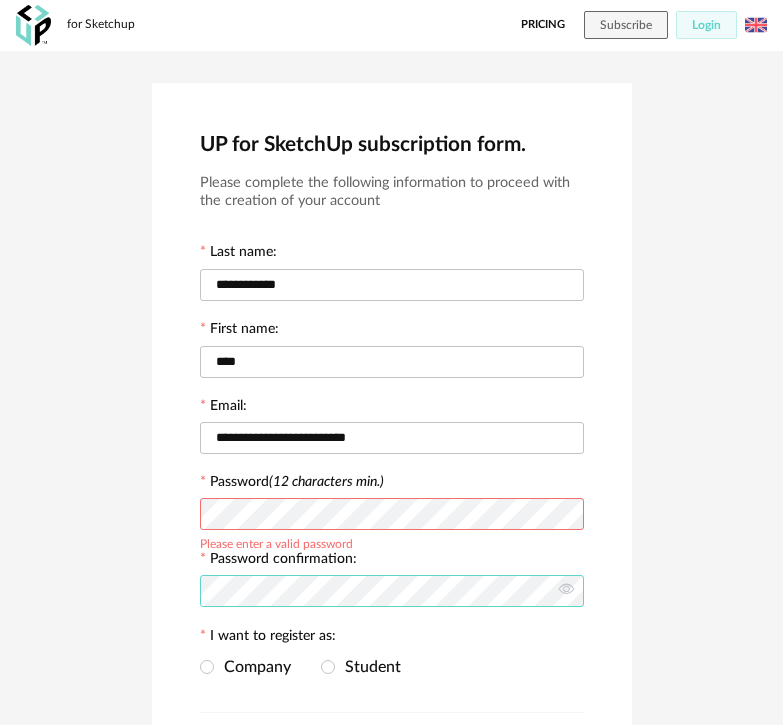 click on "UP for SketchUp subscription form.   Please complete the following information to proceed with the creation of your account   Last name: [LAST]   First name: [FIRST]   Email: [EMAIL]   Password  (12 characters min.)
Please enter a valid password
Password confirmation:   I want to register as: Company   Student       *I acknowledge having taken knowledge and accepted without reservation the terms of the  General Conditions of Sale Subscription  as well as the  Subscription Privacy Policy  attached thereto.
Continue" at bounding box center [391, 504] 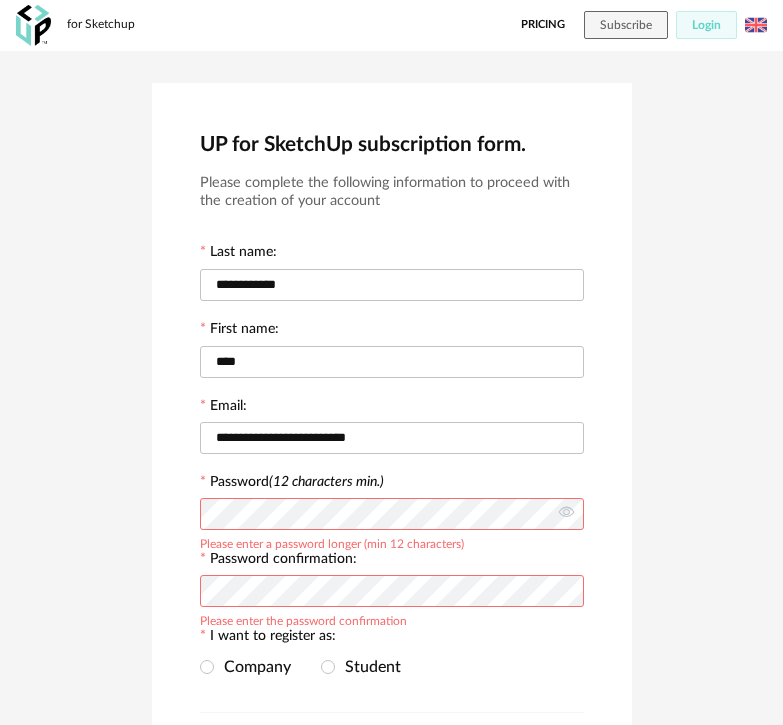 click on "UP for SketchUp subscription form.   Please complete the following information to proceed with the creation of your account   Last name: [LAST]   First name: [FIRST]   Email: [EMAIL]   Password  (12 characters min.)
Please enter a password longer (min 12 characters)
Password confirmation:
Please enter the password confirmation
I want to register as: Company   Student       *I acknowledge having taken knowledge and accepted without reservation the terms of the  General Conditions of Sale Subscription  as well as the  Subscription Privacy Policy  attached thereto.
Continue" at bounding box center (392, 504) 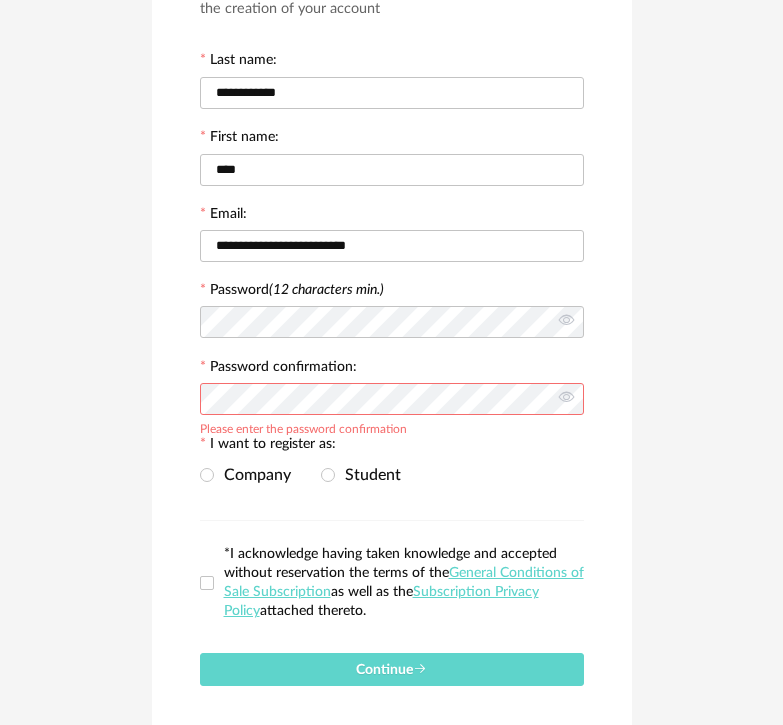 scroll, scrollTop: 277, scrollLeft: 0, axis: vertical 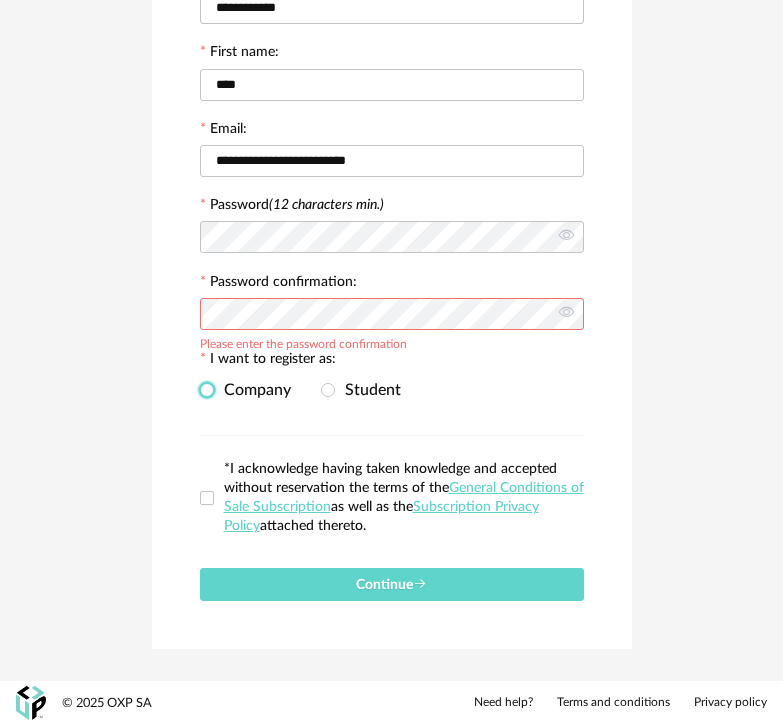 click at bounding box center (207, 390) 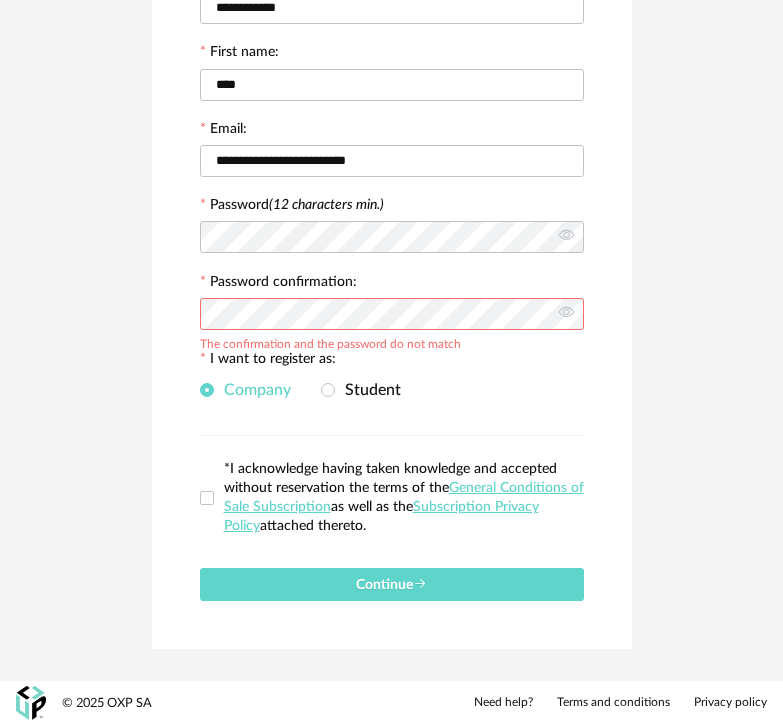 drag, startPoint x: 206, startPoint y: 497, endPoint x: 250, endPoint y: 563, distance: 79.32213 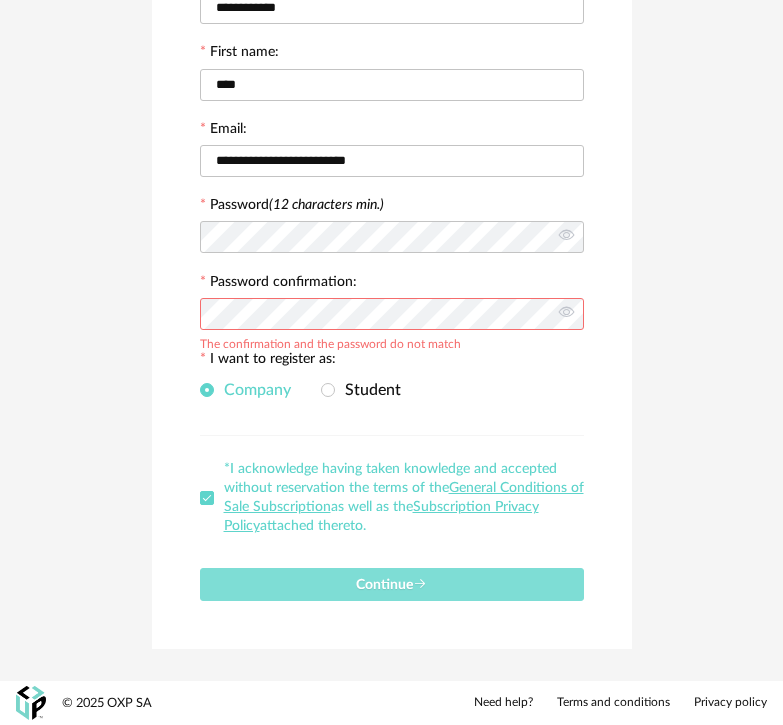 click on "Continue" at bounding box center (391, 585) 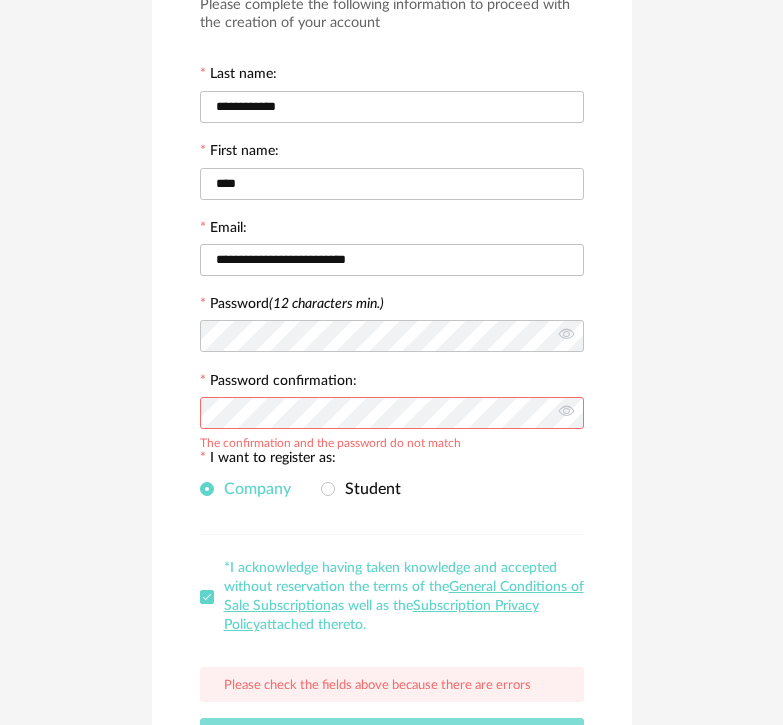 scroll, scrollTop: 177, scrollLeft: 0, axis: vertical 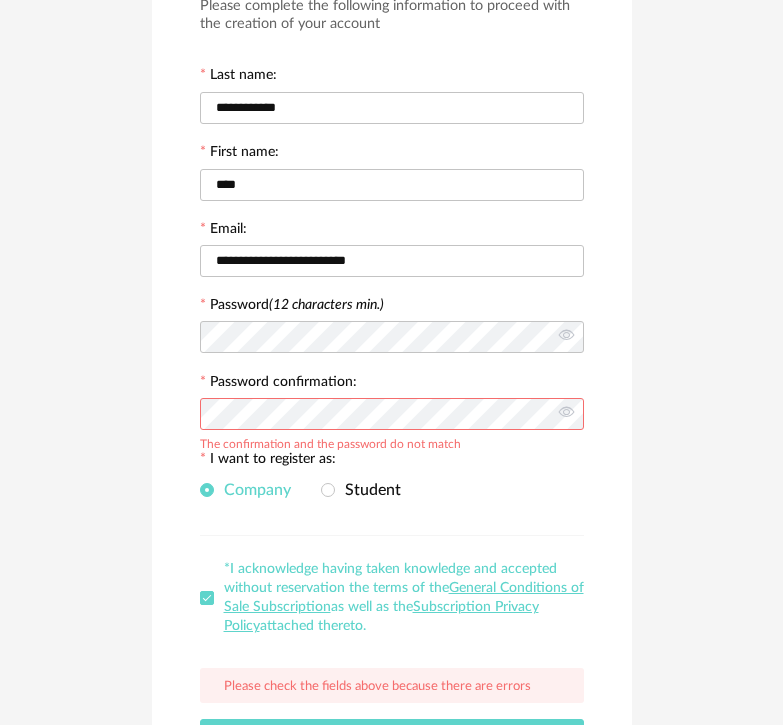 click on "UP for SketchUp subscription form.   Please complete the following information to proceed with the creation of your account   Last name: [LAST]   First name: [FIRST]   Email: [EMAIL]   Password  (12 characters min.)     Password confirmation:
The confirmation and the password do not match
I want to register as: Company   Student       *I acknowledge having taken knowledge and accepted without reservation the terms of the  General Conditions of Sale Subscription  as well as the  Subscription Privacy Policy  attached thereto.   Please check the fields above because there are errors
Continue" at bounding box center [392, 353] 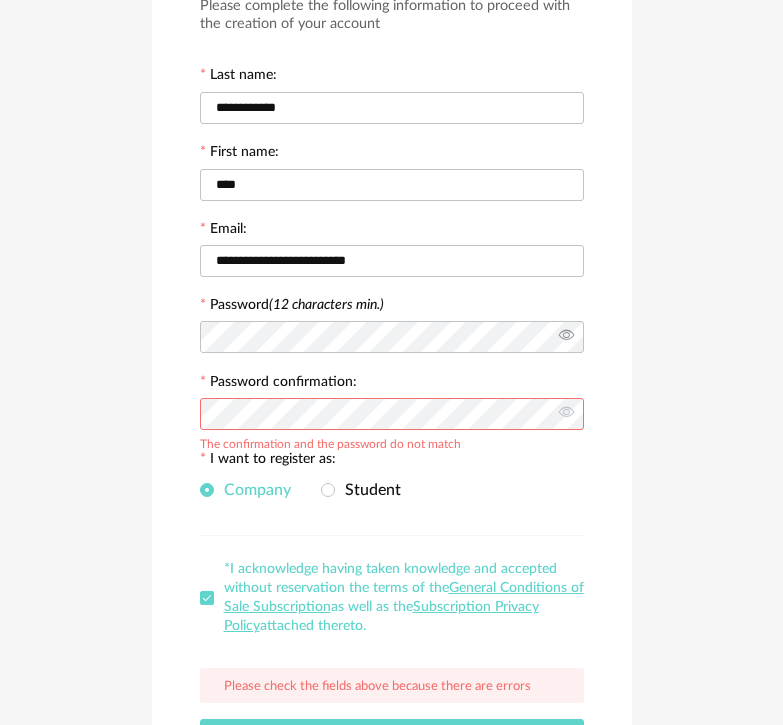 click at bounding box center (566, 337) 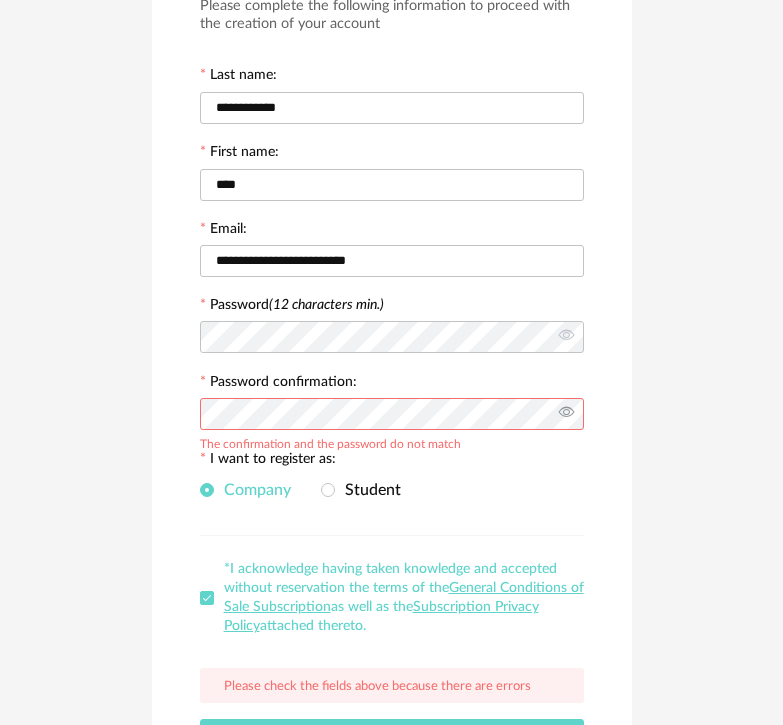 click at bounding box center (566, 414) 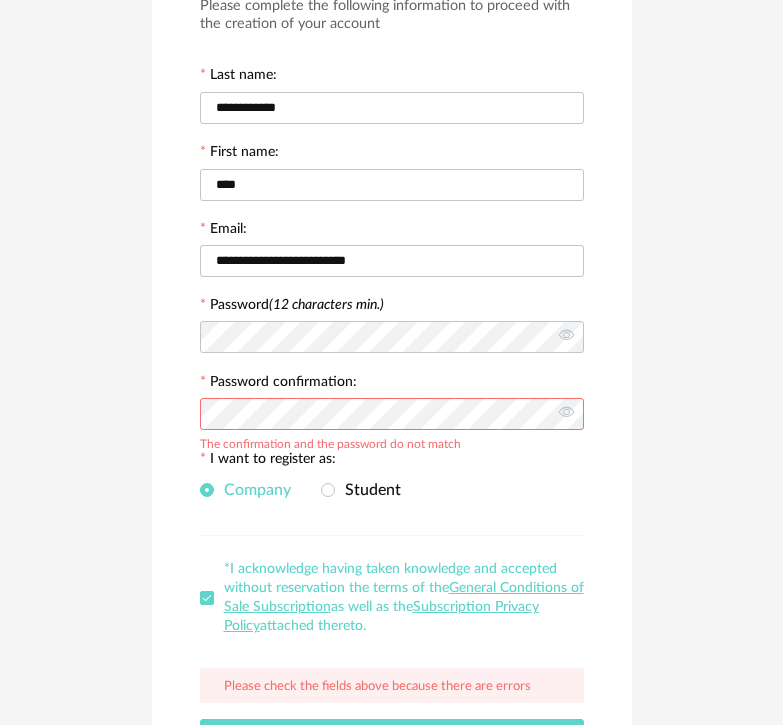 click on "Please complete the following information to proceed with the creation of your account   Last name: [LAST]   First name: [FIRST]   Email: [EMAIL]   Password  (12 characters min.)     Password confirmation:
The confirmation and the password do not match
I want to register as: Company   Student       *I acknowledge having taken knowledge and accepted without reservation the terms of the  General Conditions of Sale Subscription  as well as the  Subscription Privacy Policy  attached thereto.   Please check the fields above because there are errors
Continue" at bounding box center [392, 374] 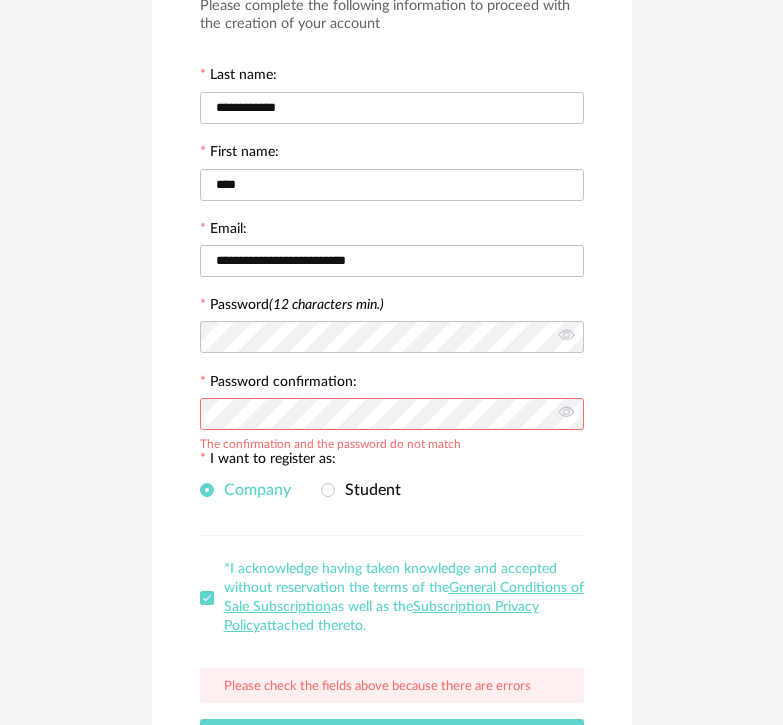 click on "UP for SketchUp subscription form.   Please complete the following information to proceed with the creation of your account   Last name: [LAST]   First name: [FIRST]   Email: [EMAIL]   Password  (12 characters min.)     Password confirmation:
The confirmation and the password do not match
I want to register as: Company   Student       *I acknowledge having taken knowledge and accepted without reservation the terms of the  General Conditions of Sale Subscription  as well as the  Subscription Privacy Policy  attached thereto.   Please check the fields above because there are errors
Continue" at bounding box center [391, 353] 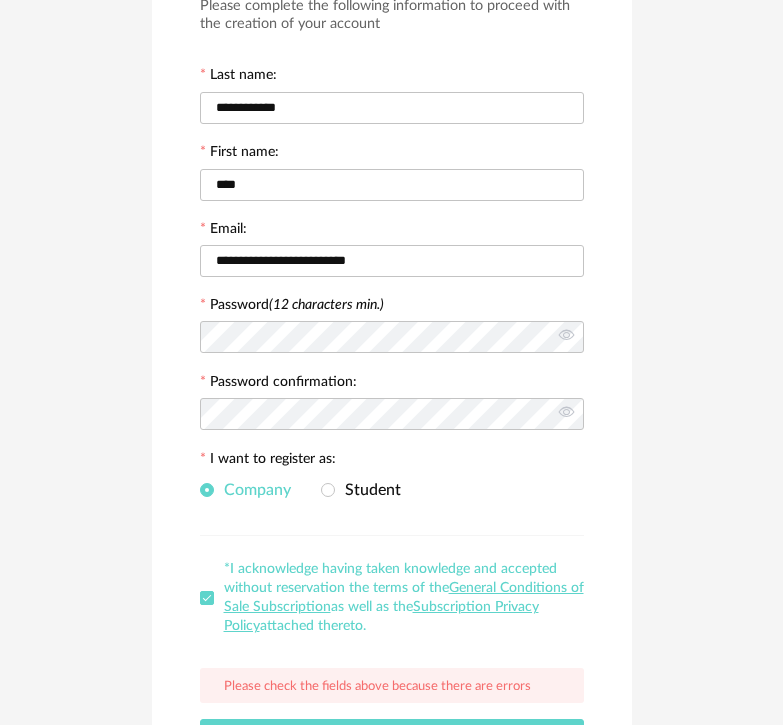 click on "UP for SketchUp subscription form.   Please complete the following information to proceed with the creation of your account   Last name: [LAST]   First name: [FIRST]   Email: [EMAIL]   Password  (12 characters min.)     Password confirmation:
The confirmation and the password do not match
I want to register as: Company   Student       *I acknowledge having taken knowledge and accepted without reservation the terms of the  General Conditions of Sale Subscription  as well as the  Subscription Privacy Policy  attached thereto.   Please check the fields above because there are errors
Continue" at bounding box center (391, 353) 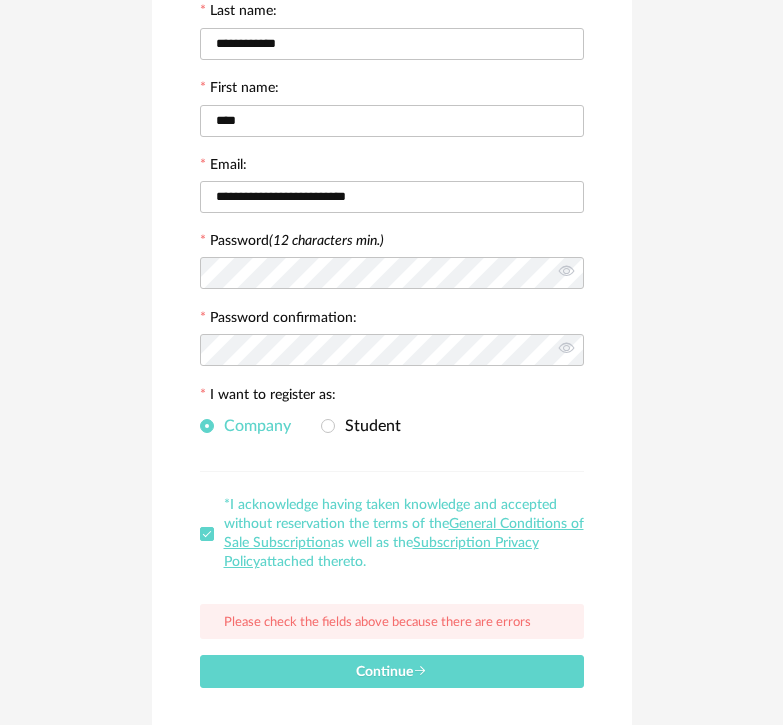 scroll, scrollTop: 329, scrollLeft: 0, axis: vertical 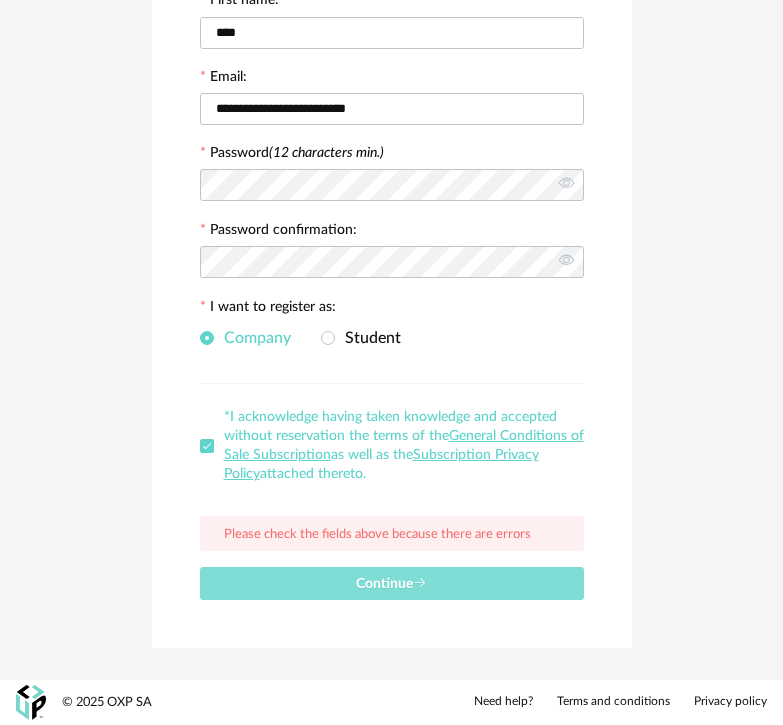 click on "Continue" at bounding box center [391, 584] 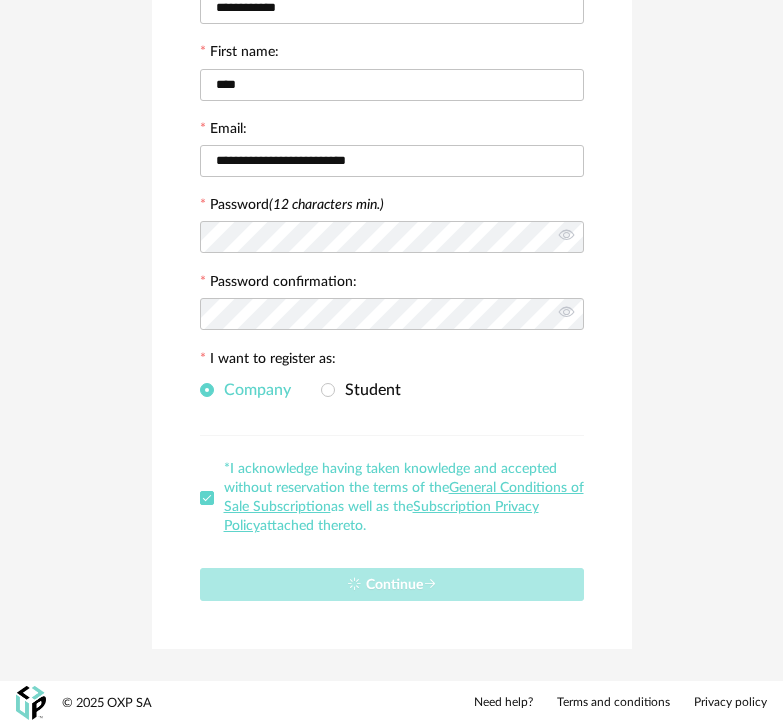 scroll, scrollTop: 277, scrollLeft: 0, axis: vertical 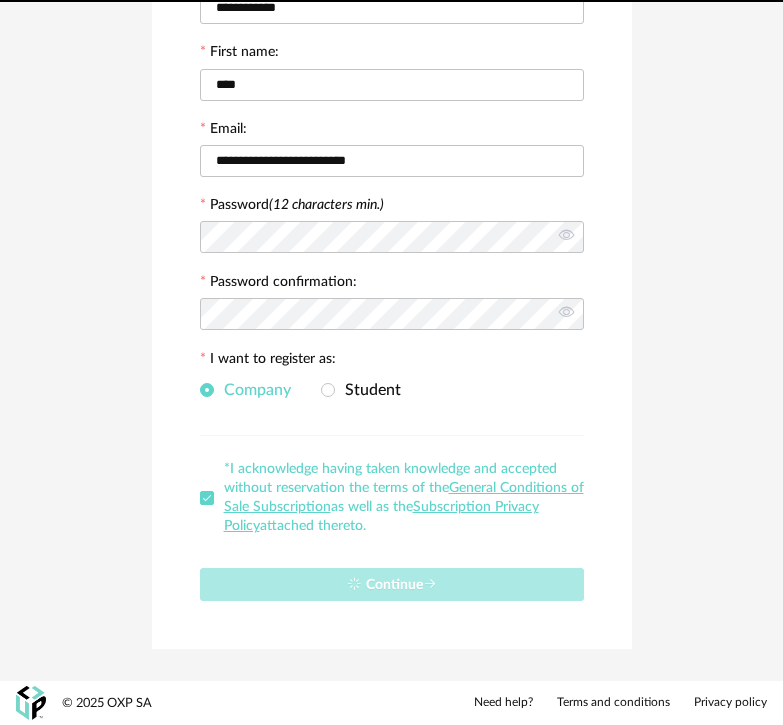 type 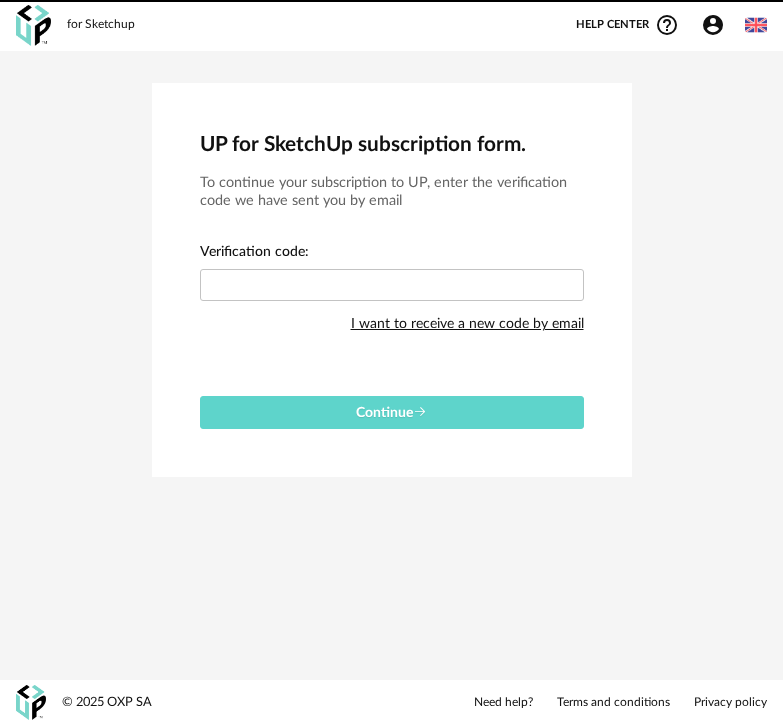 scroll, scrollTop: 0, scrollLeft: 0, axis: both 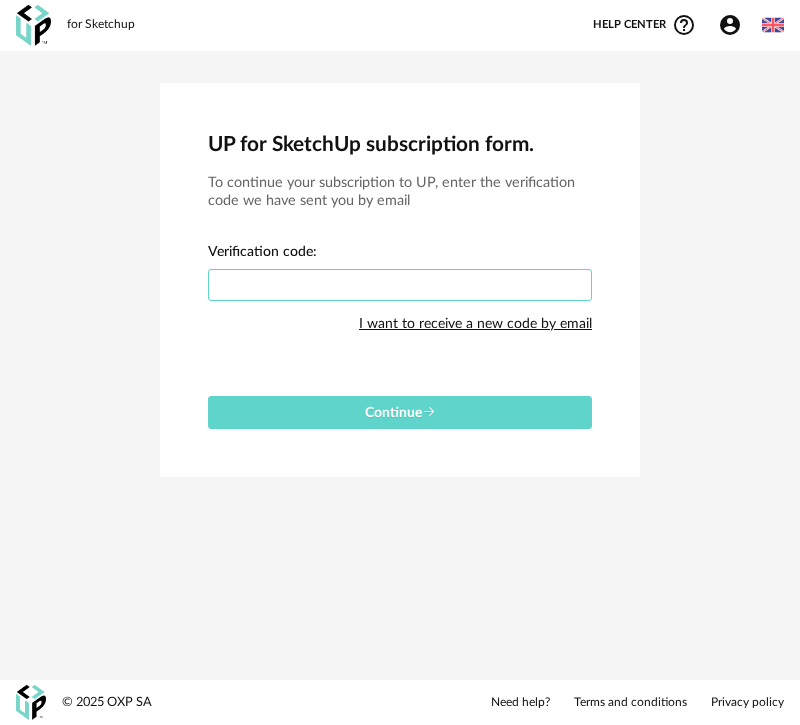 click at bounding box center [400, 285] 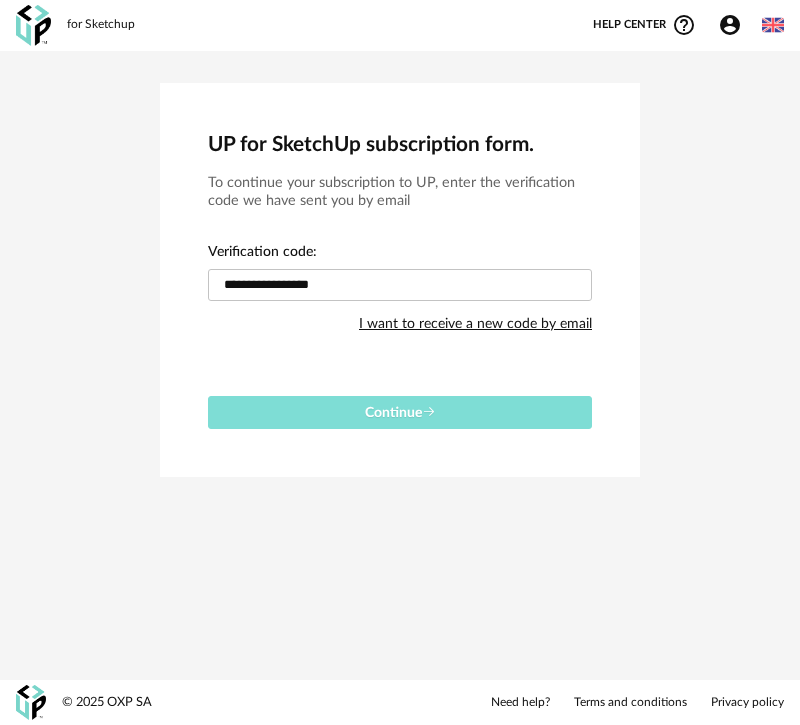 click on "Continue" at bounding box center (400, 412) 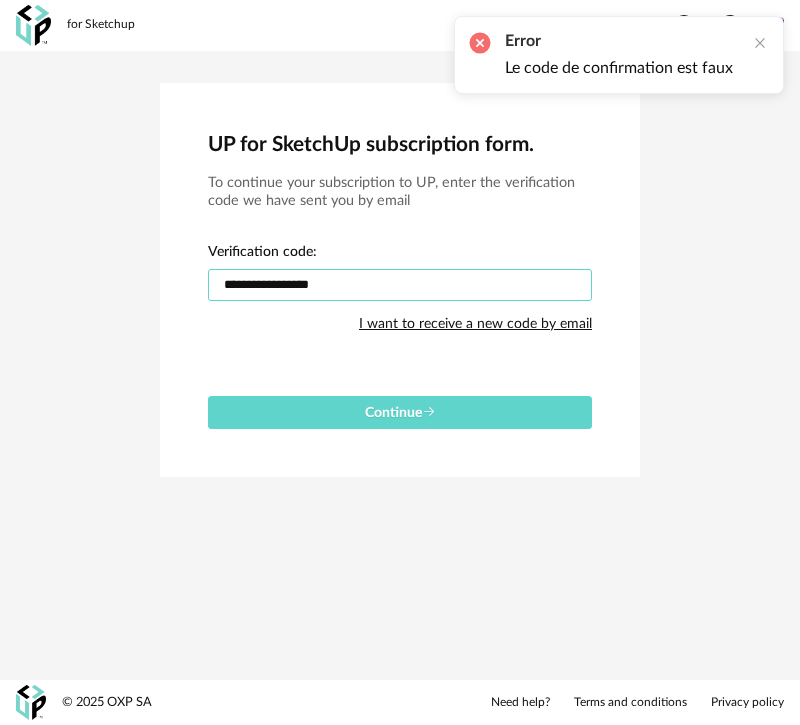 drag, startPoint x: 291, startPoint y: 291, endPoint x: 170, endPoint y: 287, distance: 121.0661 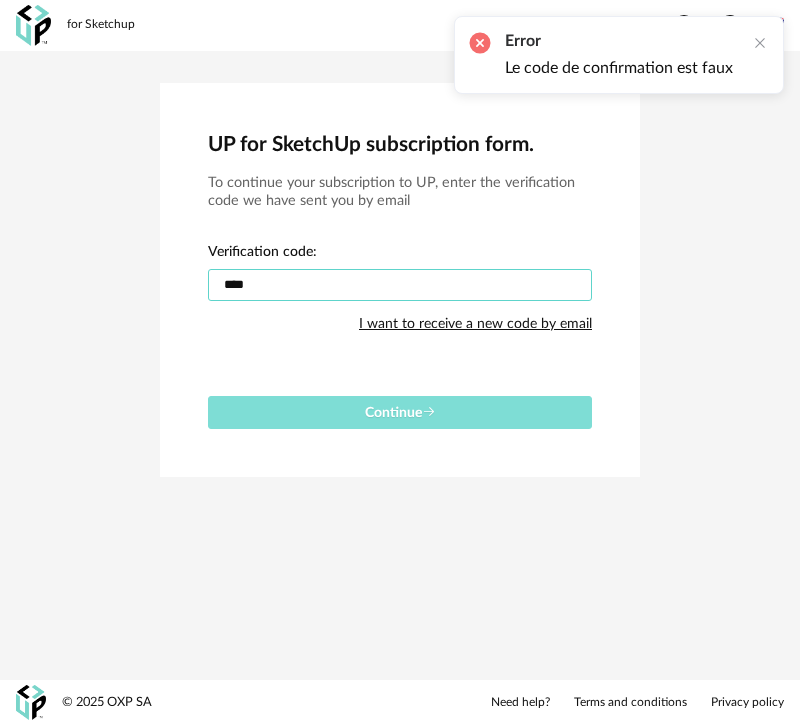 type on "****" 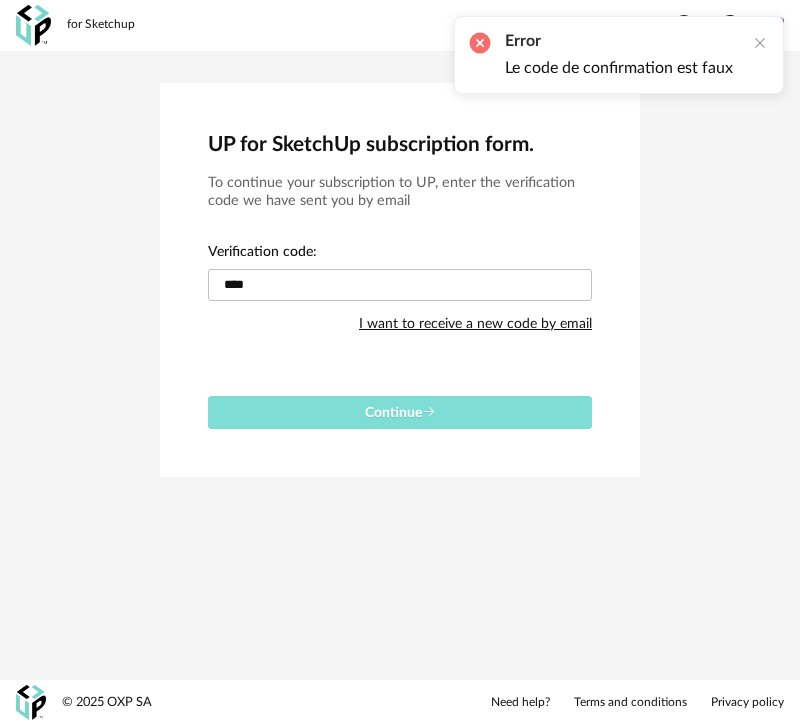 click on "Continue" at bounding box center [400, 412] 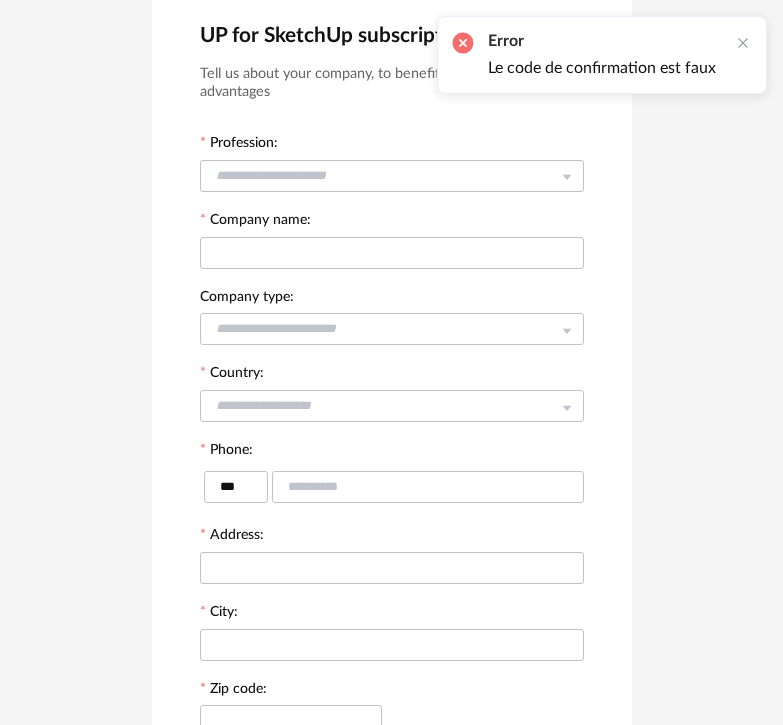 scroll, scrollTop: 0, scrollLeft: 0, axis: both 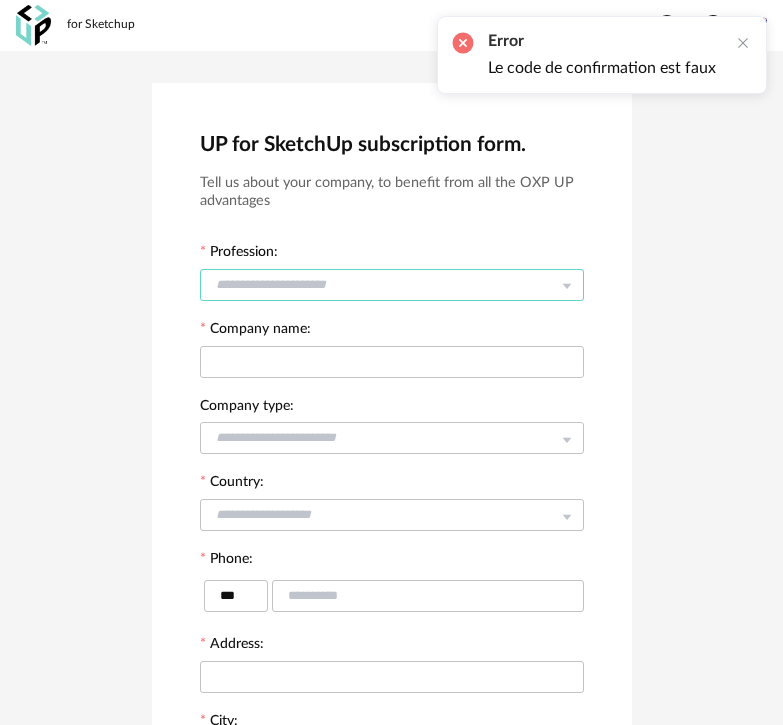 click at bounding box center (392, 285) 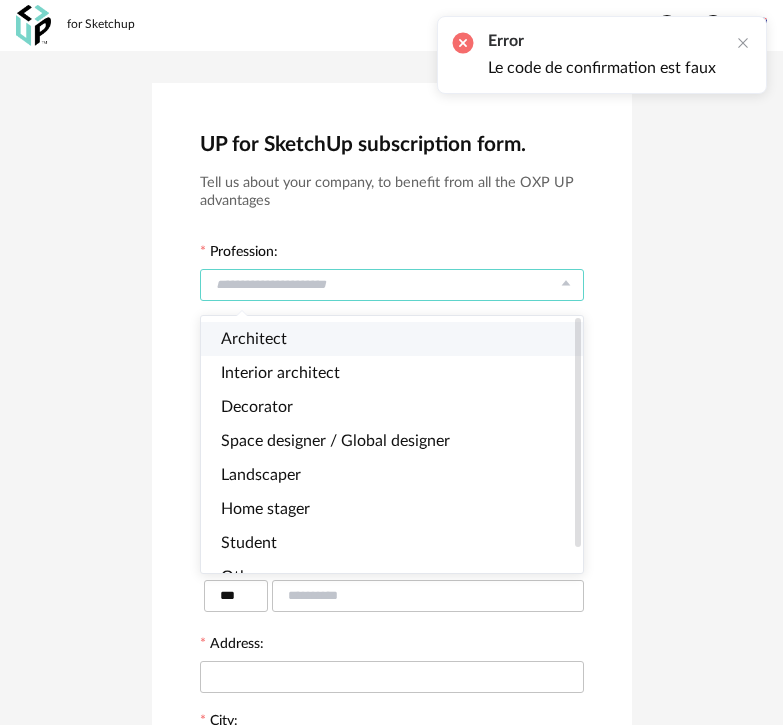 click on "Architect" at bounding box center (400, 339) 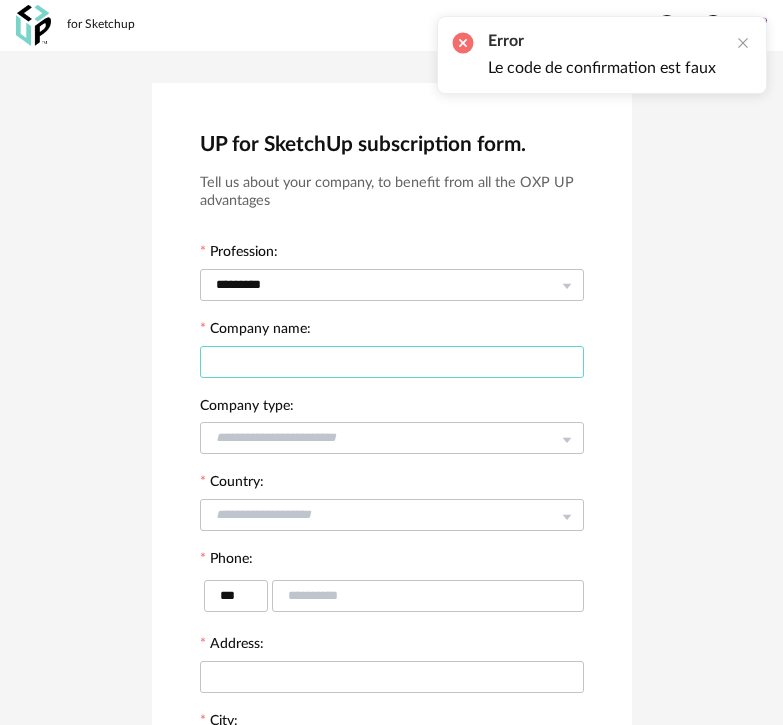 click at bounding box center [392, 362] 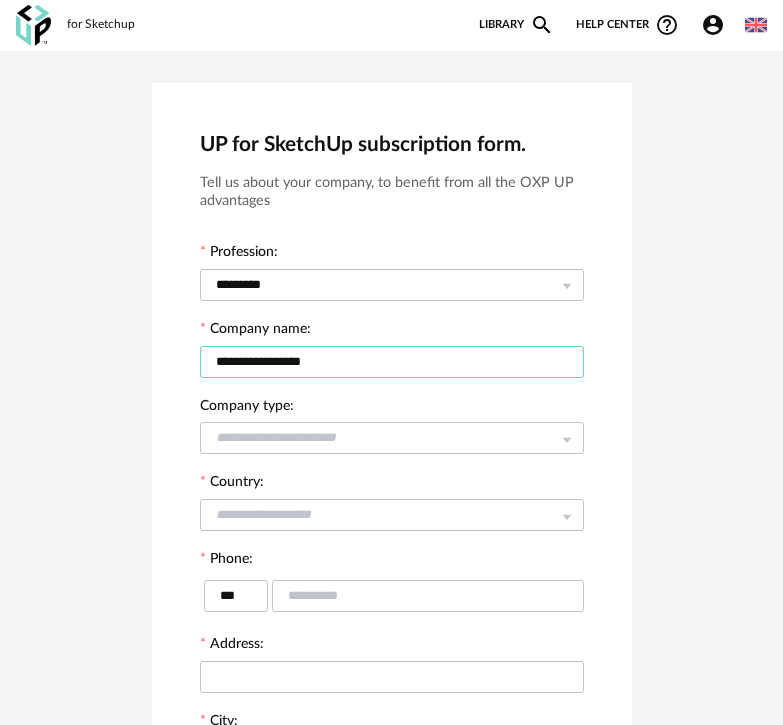 click on "**********" at bounding box center [392, 362] 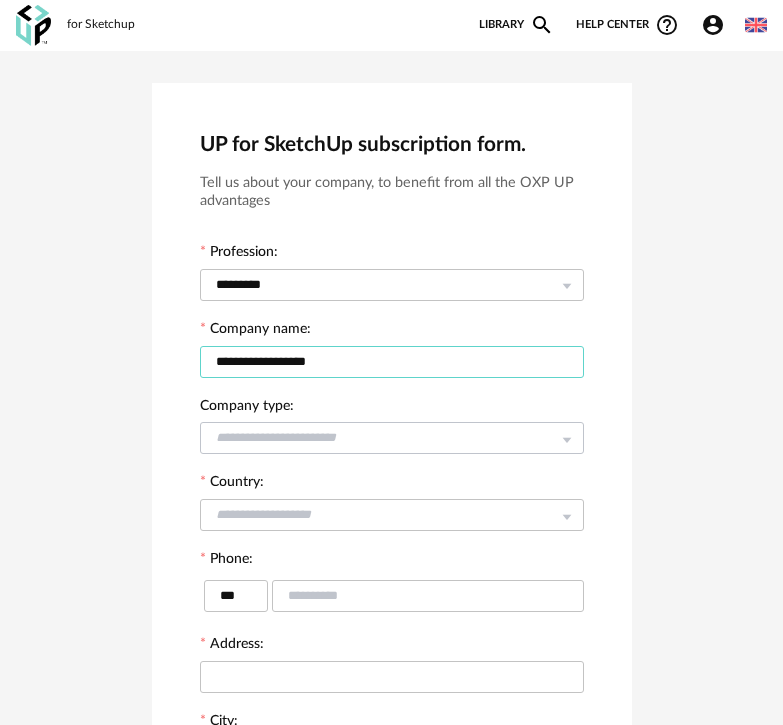 type on "**********" 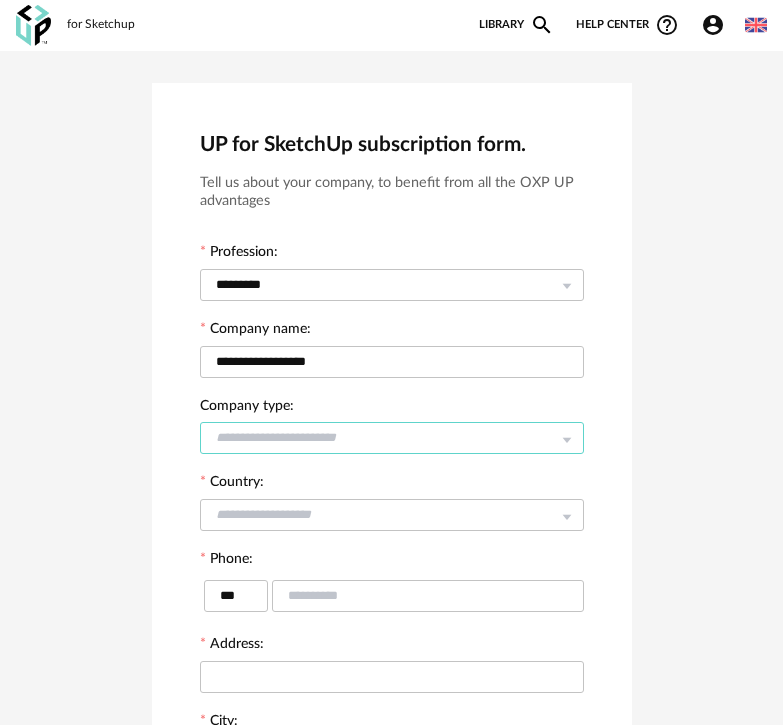 click at bounding box center (392, 438) 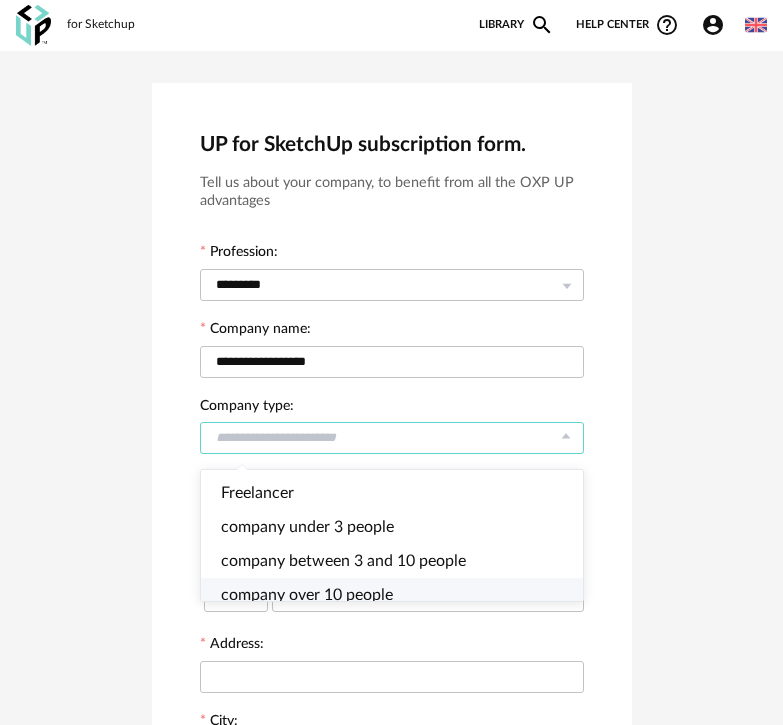 click on "company over 10 people" at bounding box center [307, 595] 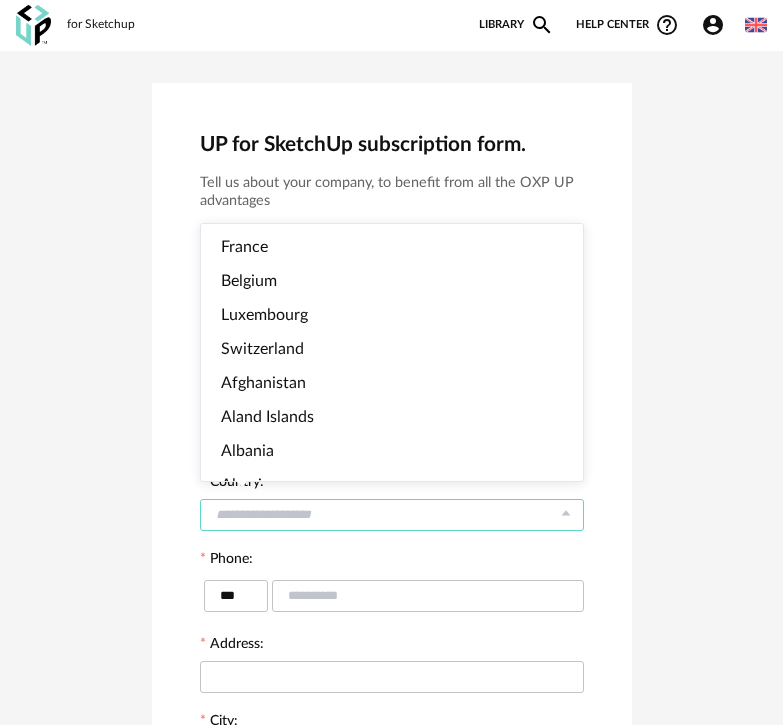 click at bounding box center (392, 515) 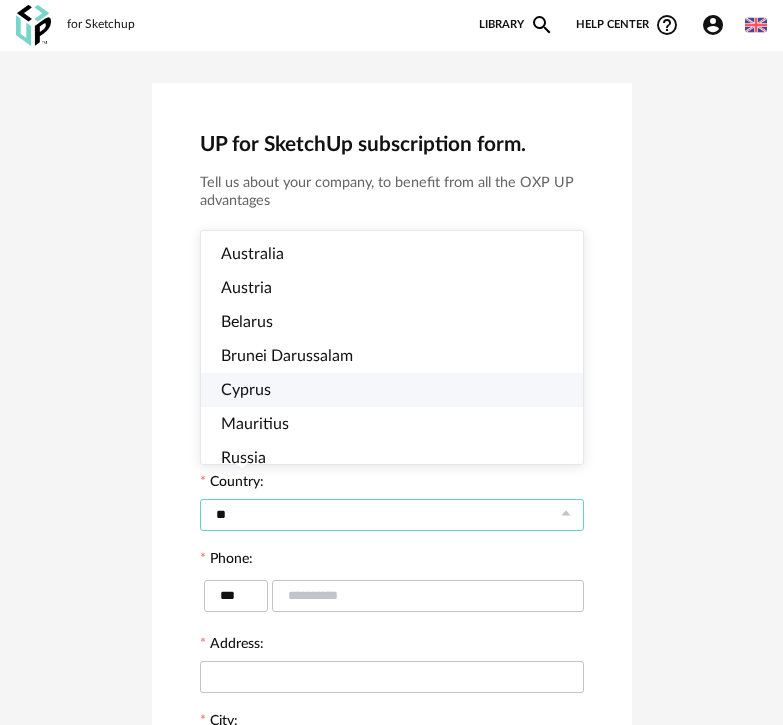 type on "***" 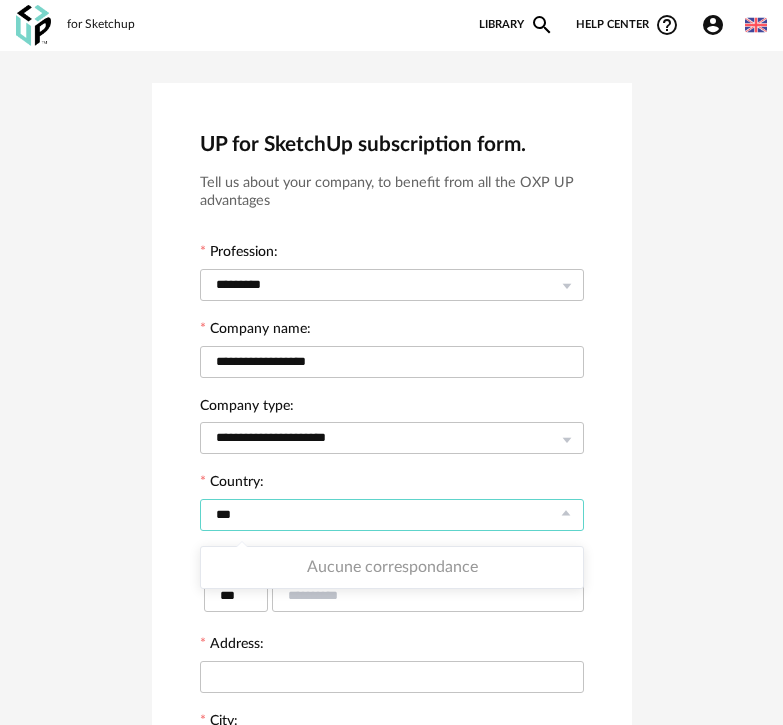 click on "***" at bounding box center (392, 515) 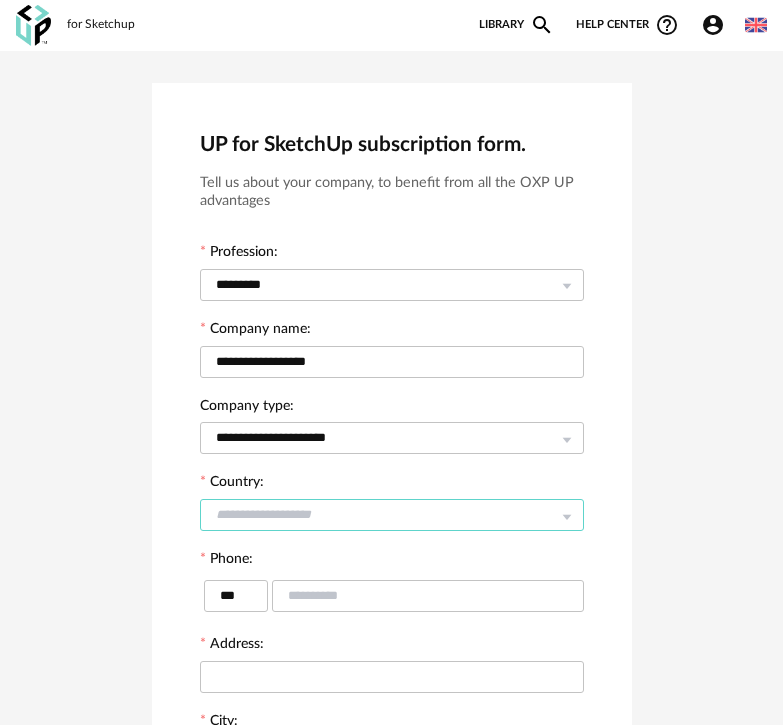 click at bounding box center (392, 515) 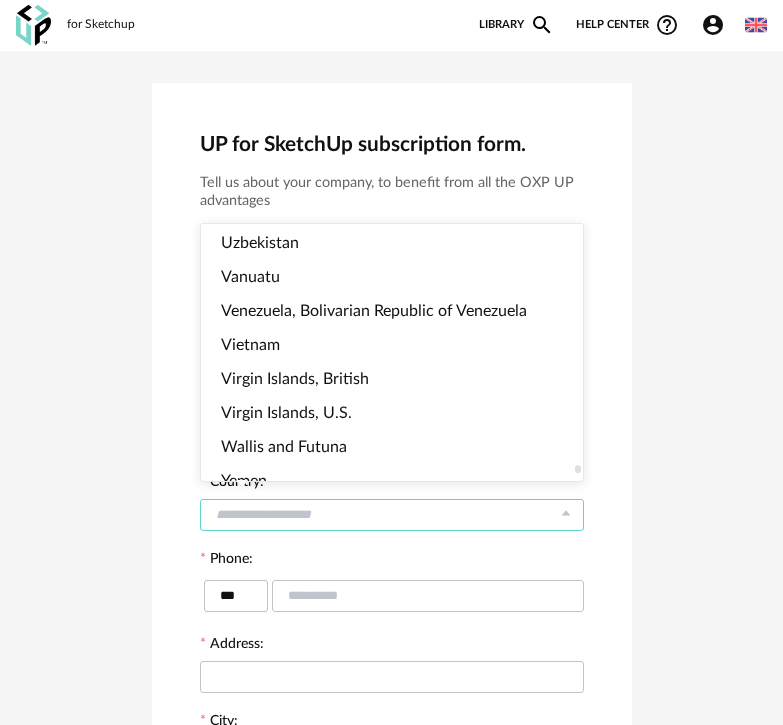 scroll, scrollTop: 7783, scrollLeft: 0, axis: vertical 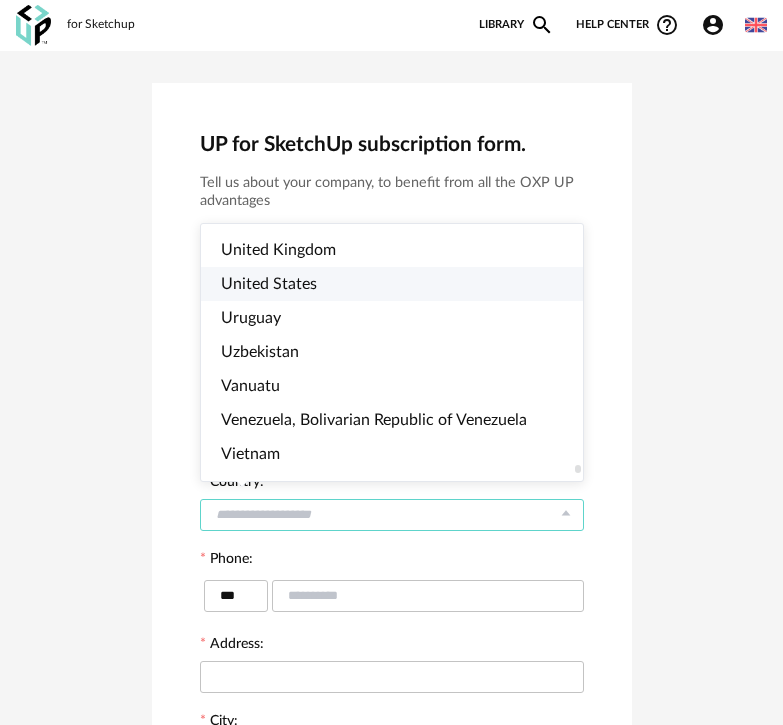 click on "United States" at bounding box center (269, 284) 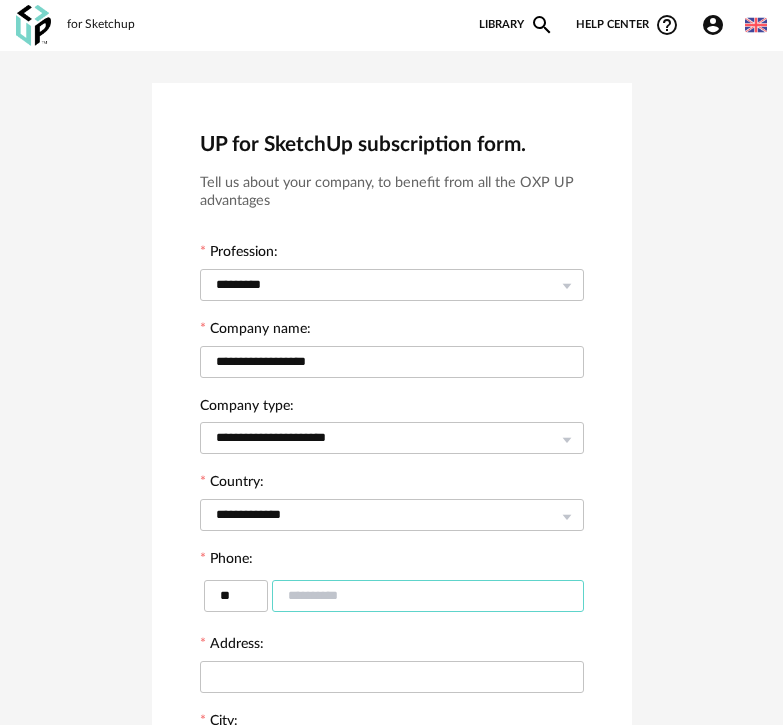 click at bounding box center [428, 596] 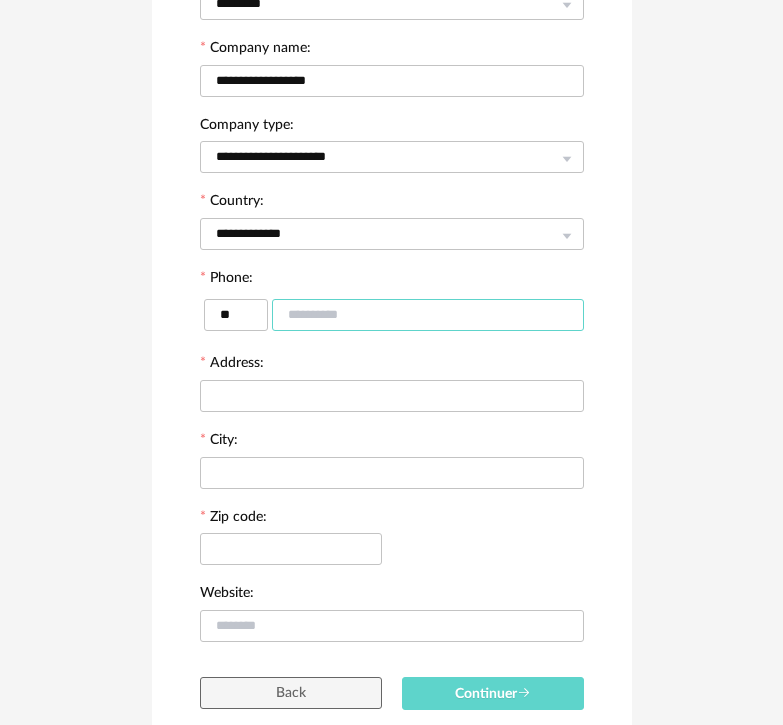 scroll, scrollTop: 300, scrollLeft: 0, axis: vertical 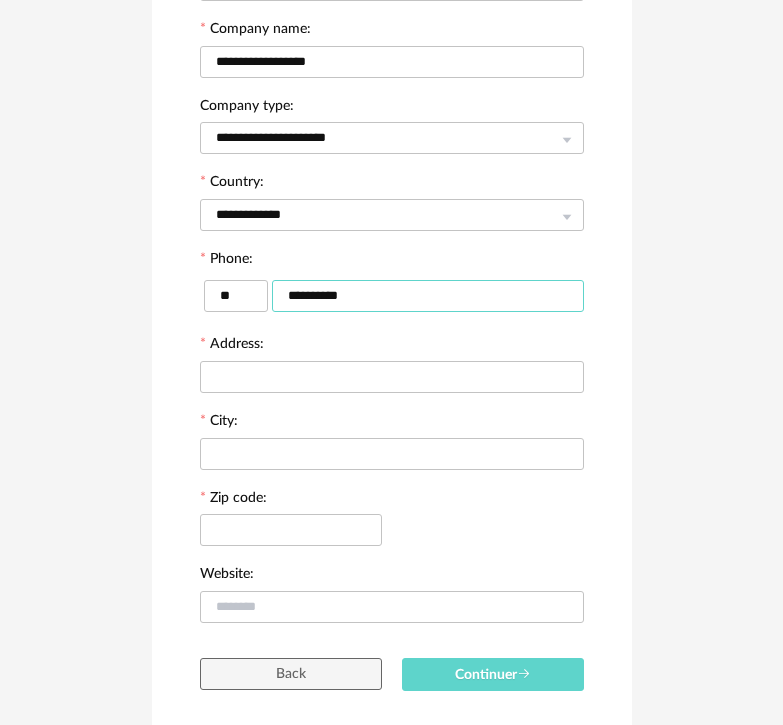 type on "**********" 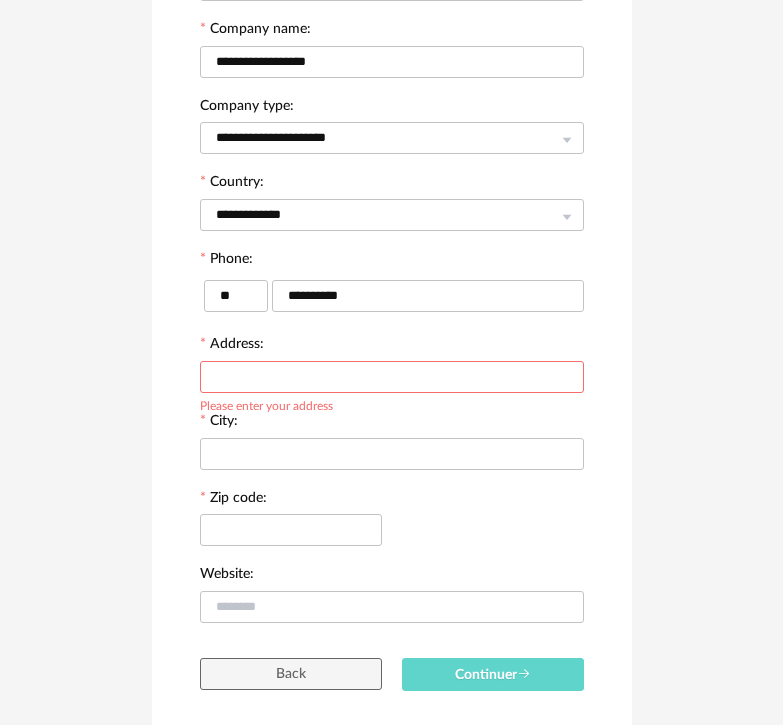 click at bounding box center (392, 377) 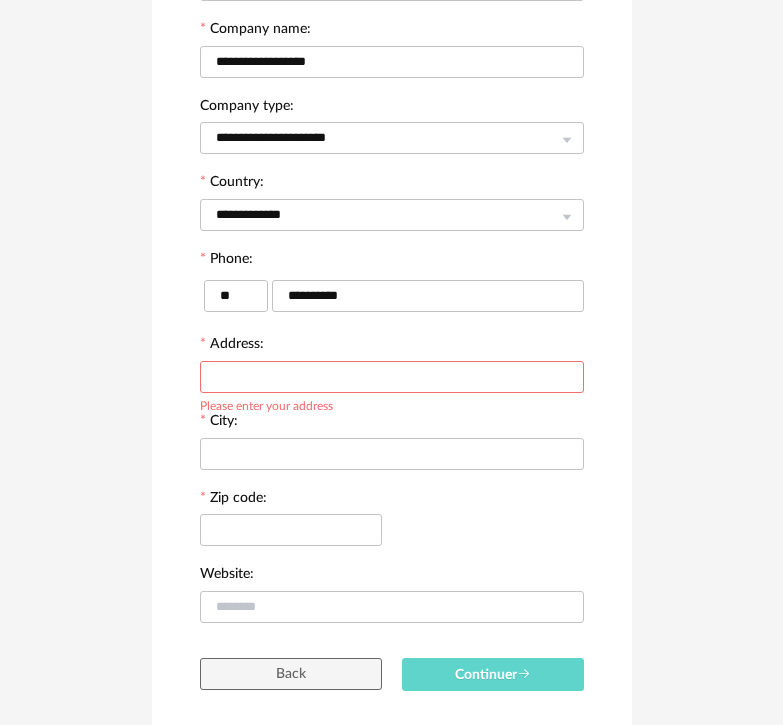 paste on "**********" 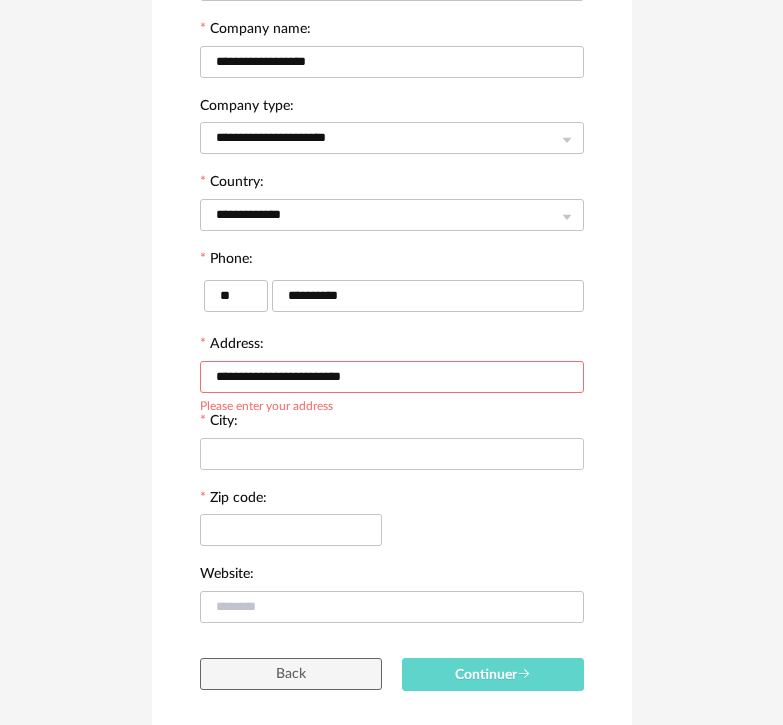 type on "**********" 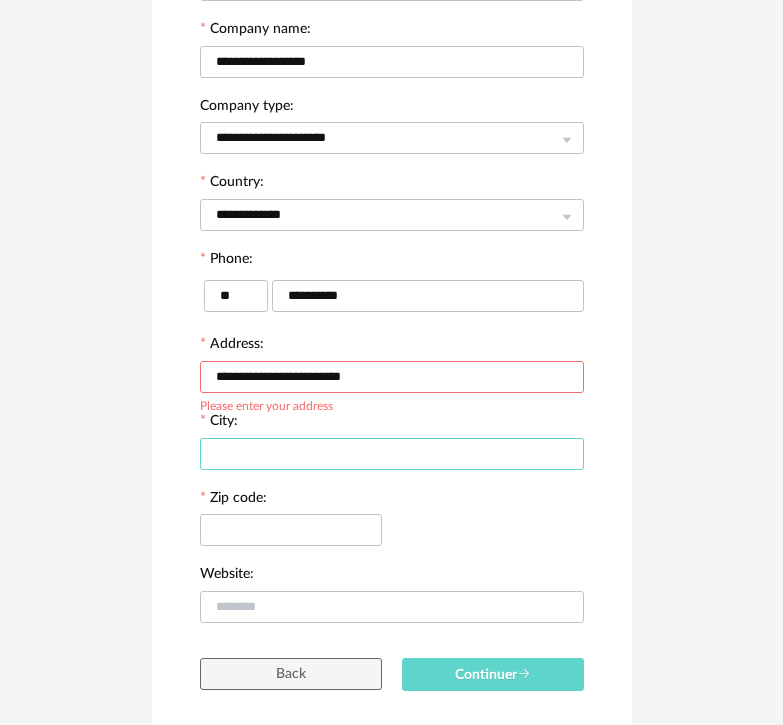 click at bounding box center [392, 454] 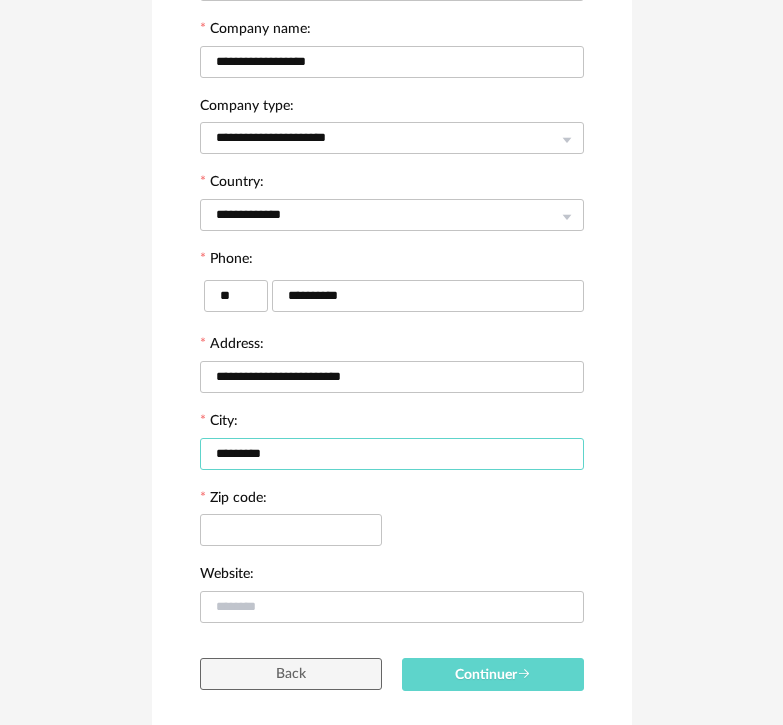 type on "*********" 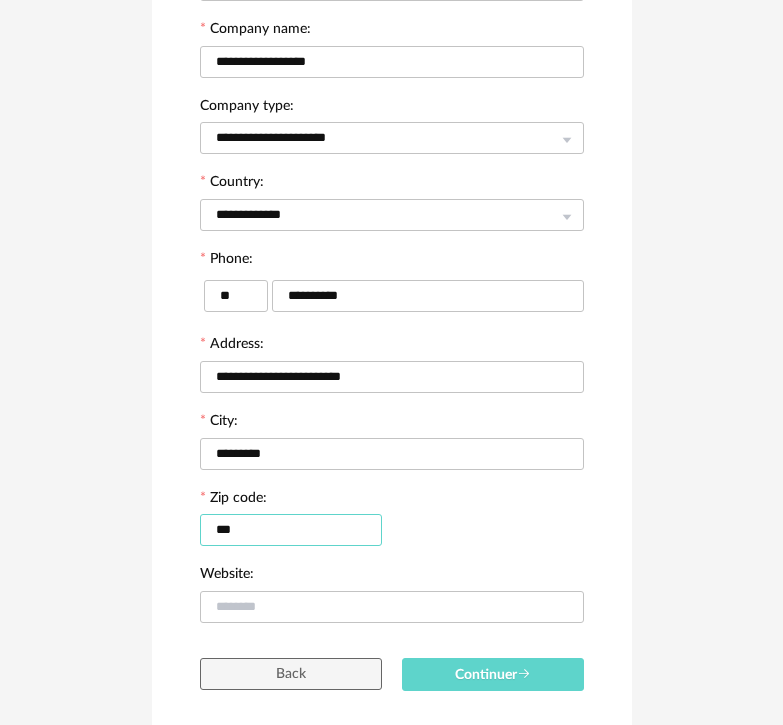 click on "***" at bounding box center (291, 530) 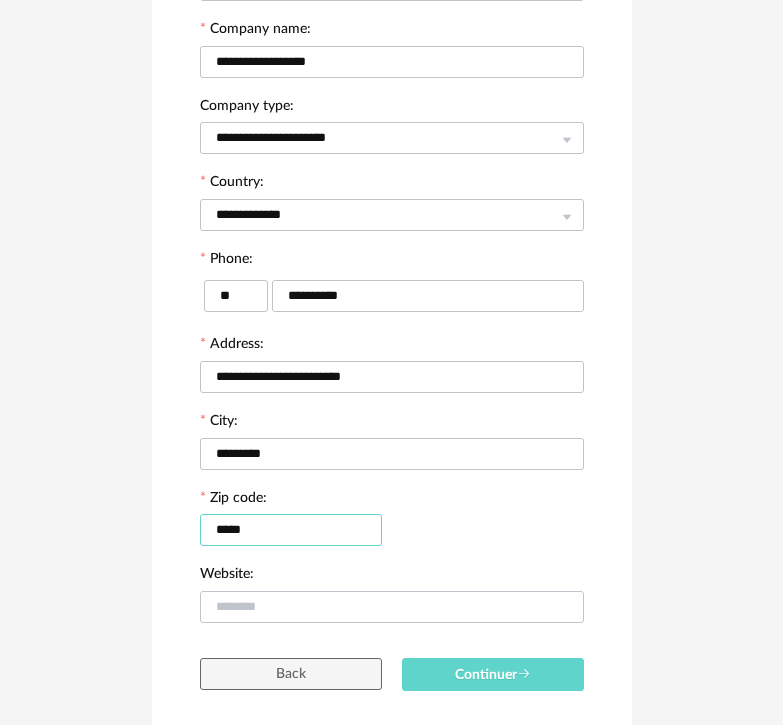 type on "*****" 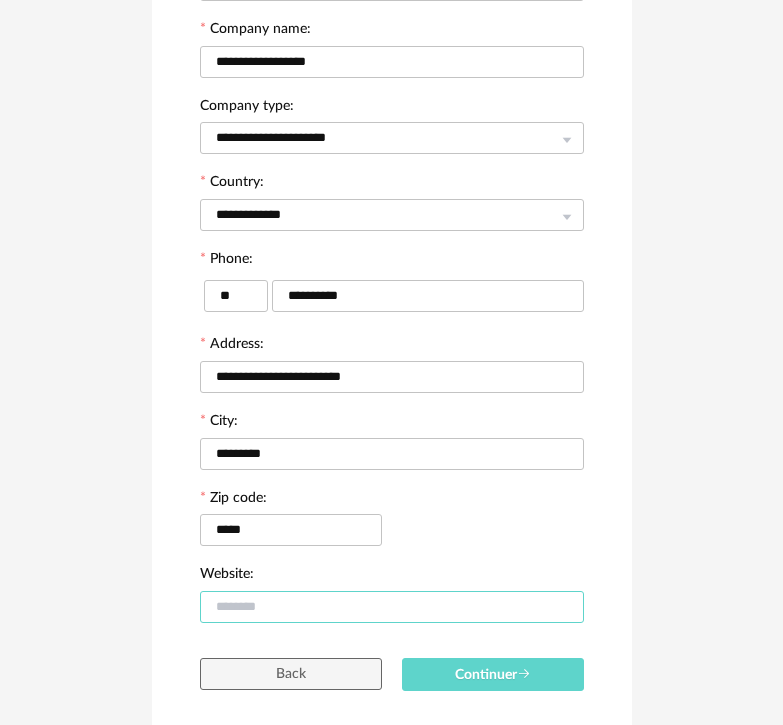 click at bounding box center (392, 607) 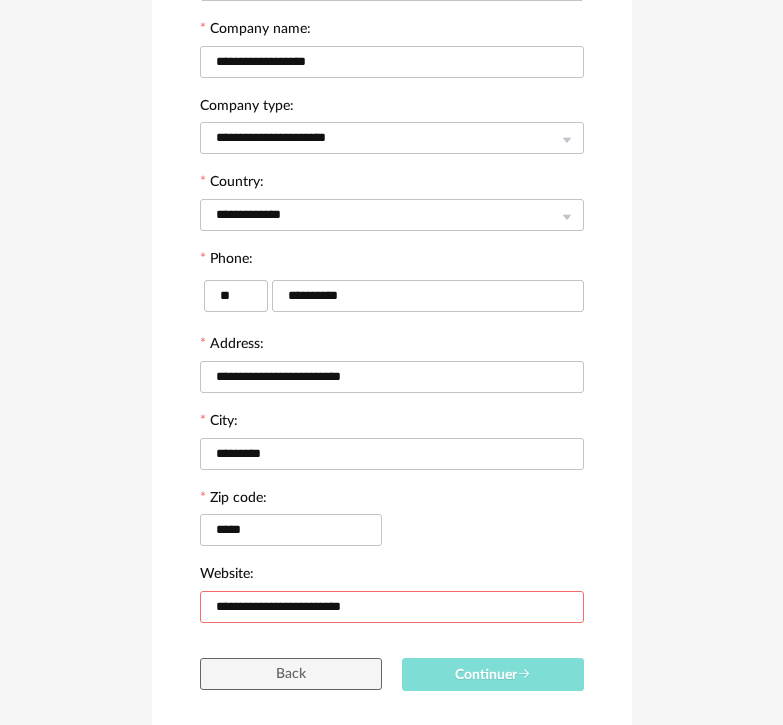 click on "Continuer" at bounding box center (493, 675) 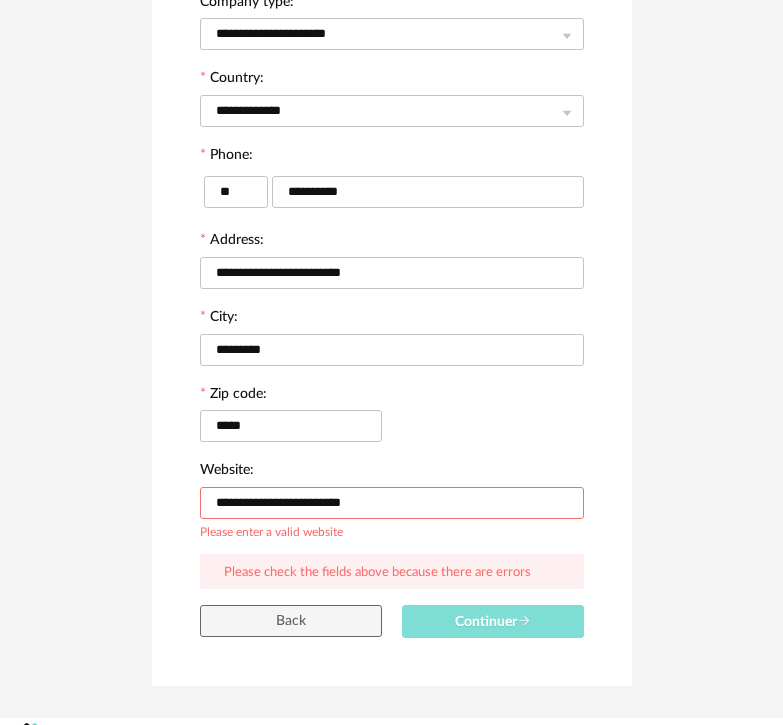 scroll, scrollTop: 442, scrollLeft: 0, axis: vertical 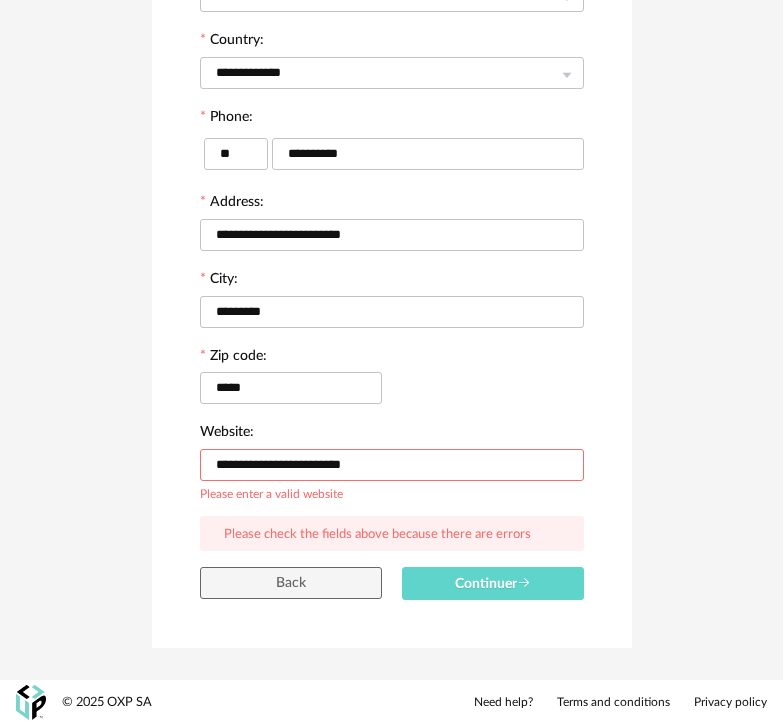 drag, startPoint x: 250, startPoint y: 470, endPoint x: 155, endPoint y: 473, distance: 95.047356 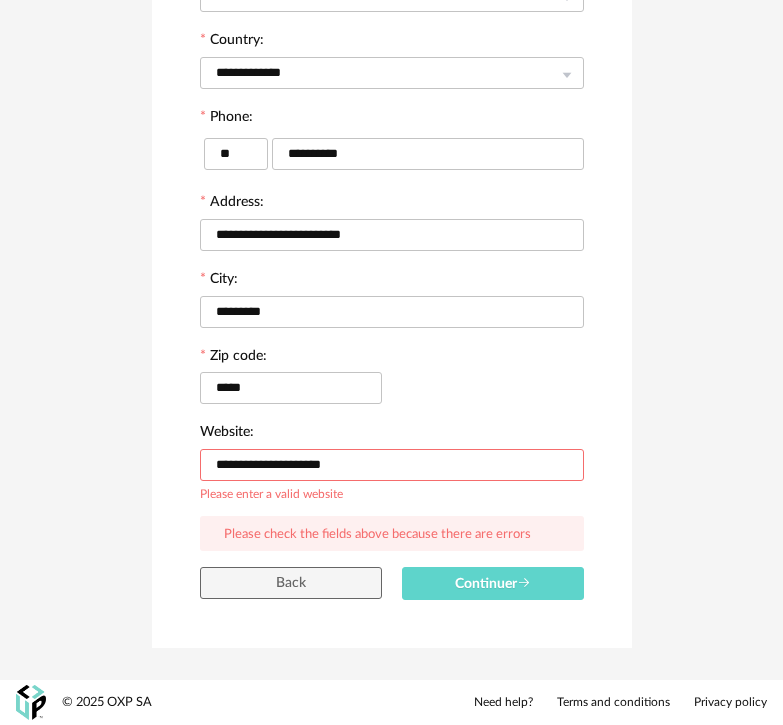 click on "**********" at bounding box center (392, 465) 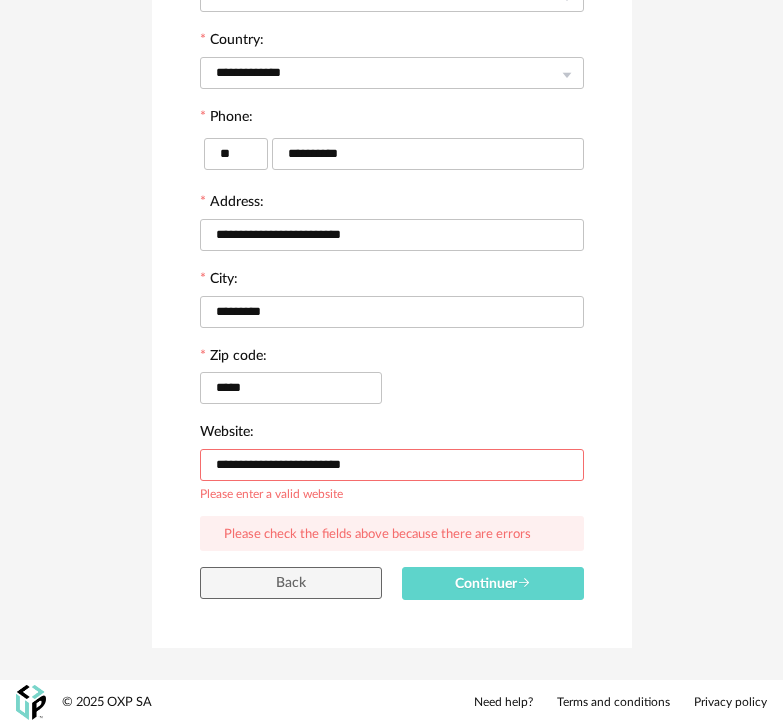 type on "**********" 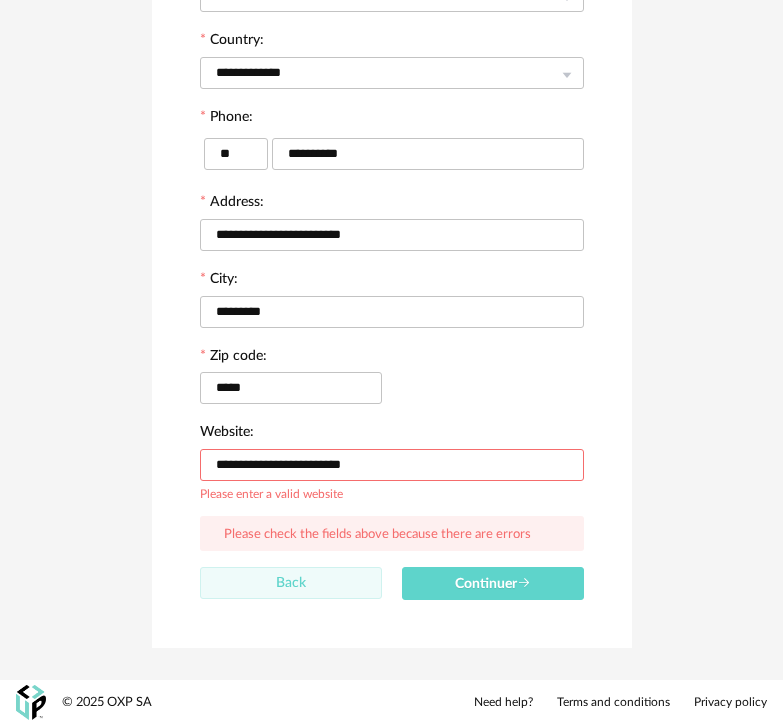 type 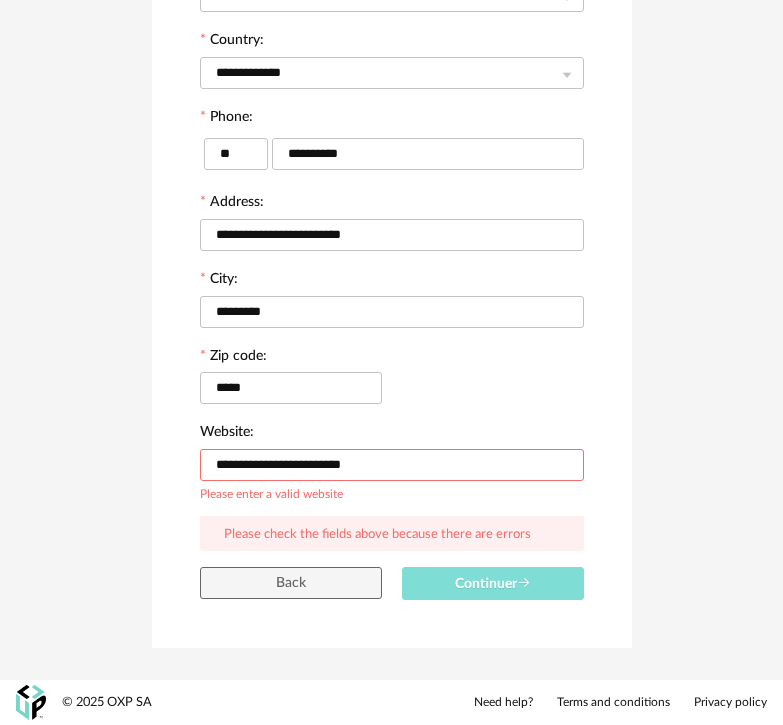 click on "Continuer" at bounding box center [493, 584] 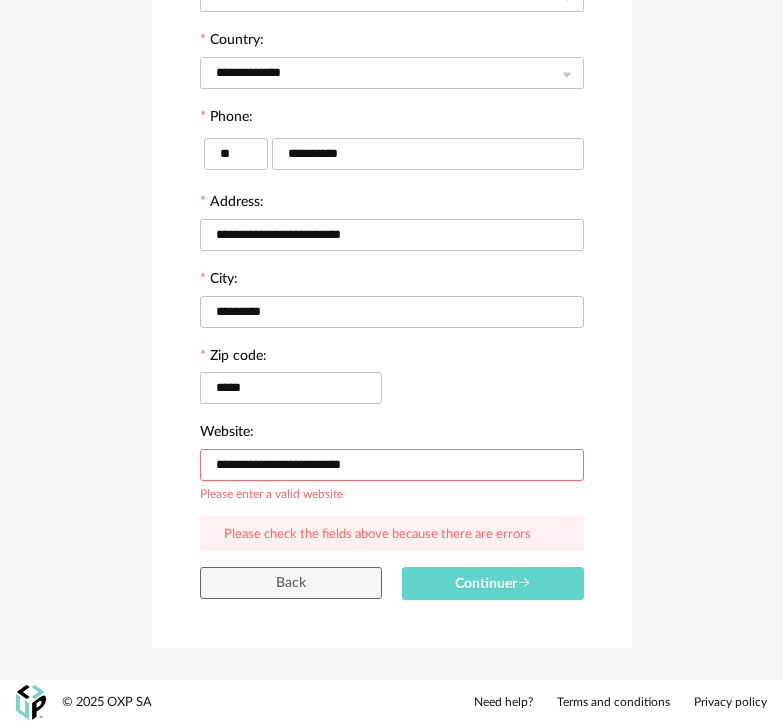 click on "**********" at bounding box center (392, 465) 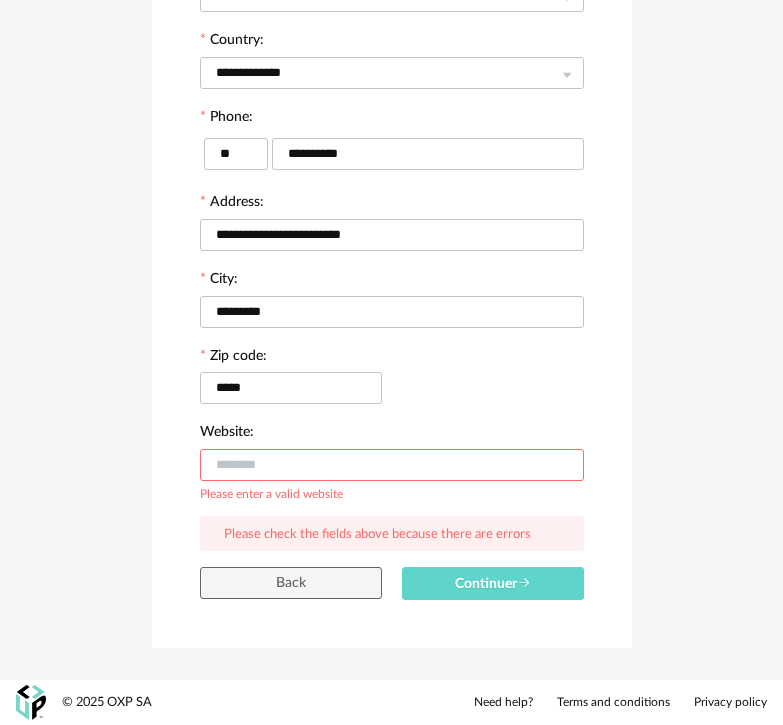 type 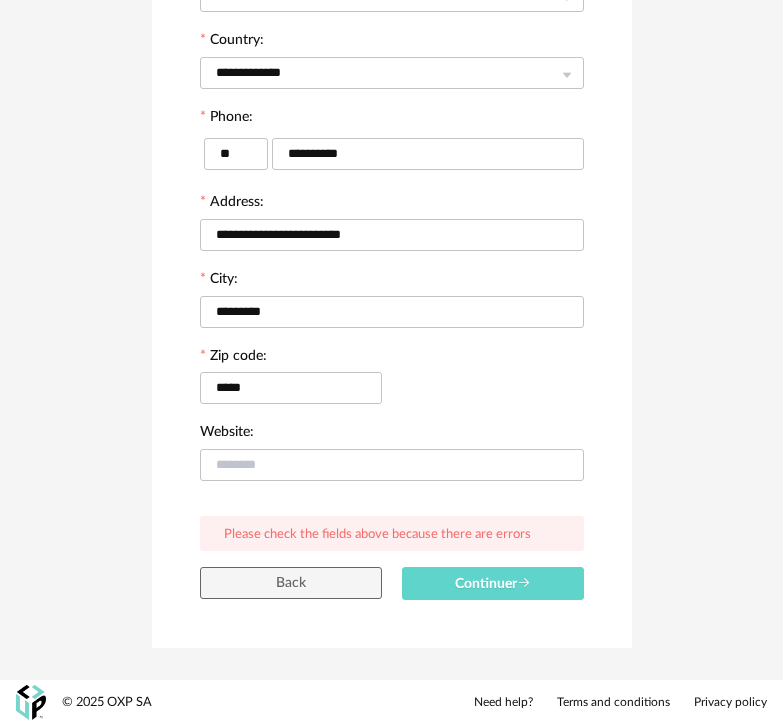 click on "**********" at bounding box center [392, 145] 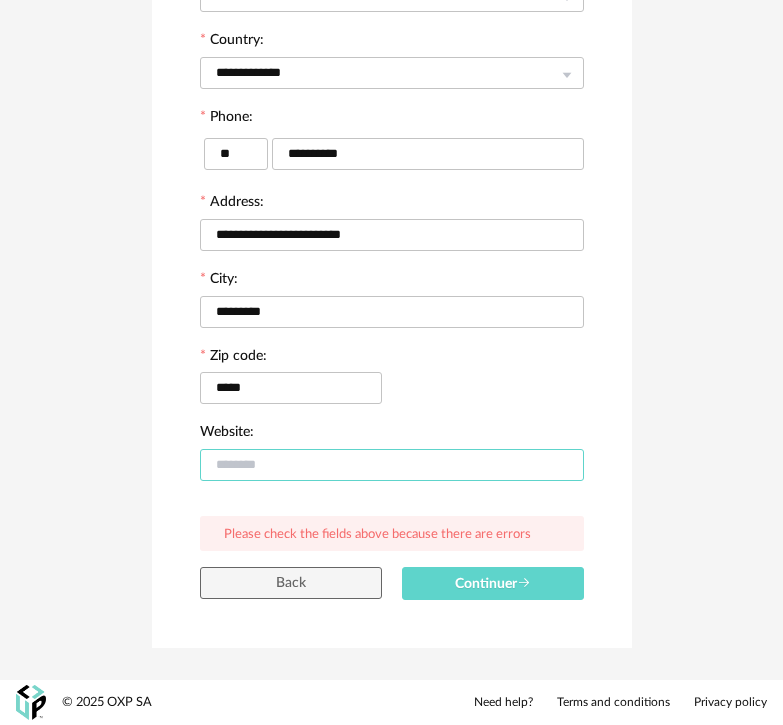 click at bounding box center [392, 465] 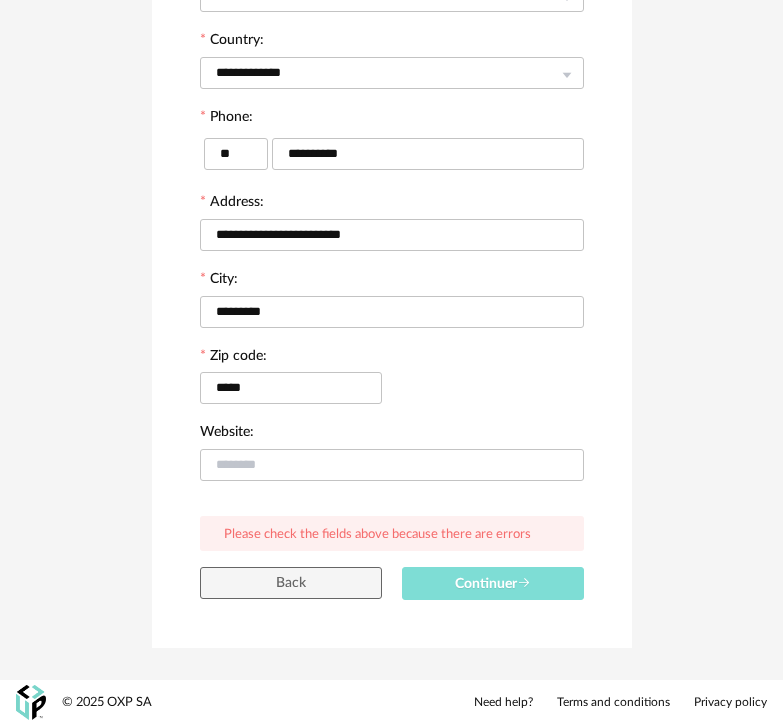 click on "Continuer" at bounding box center (493, 584) 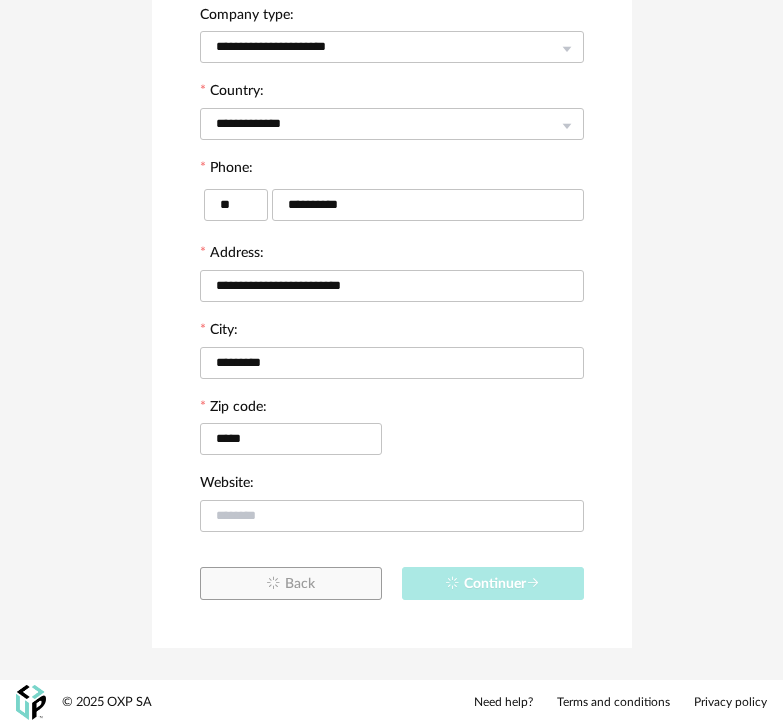 scroll, scrollTop: 391, scrollLeft: 0, axis: vertical 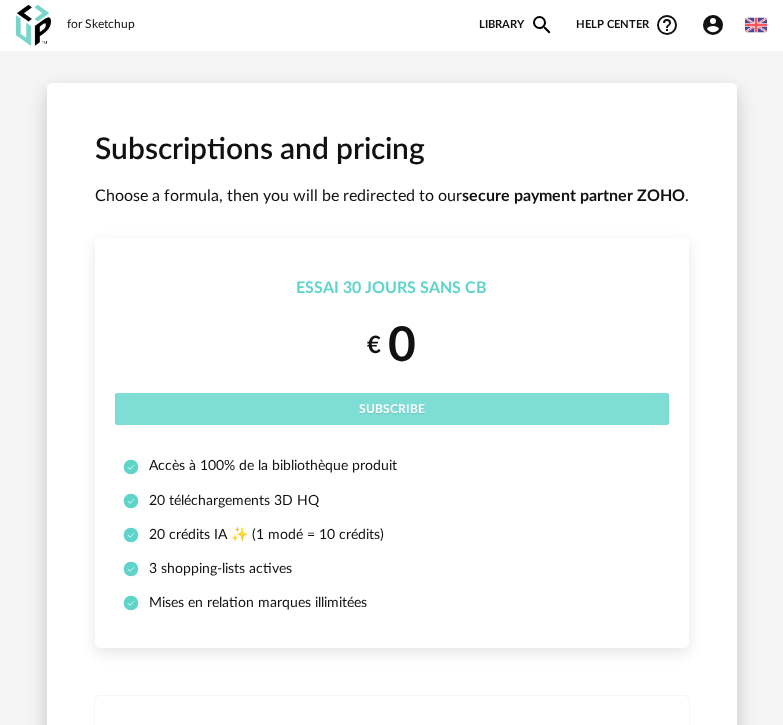 click on "Subscribe" at bounding box center [392, 409] 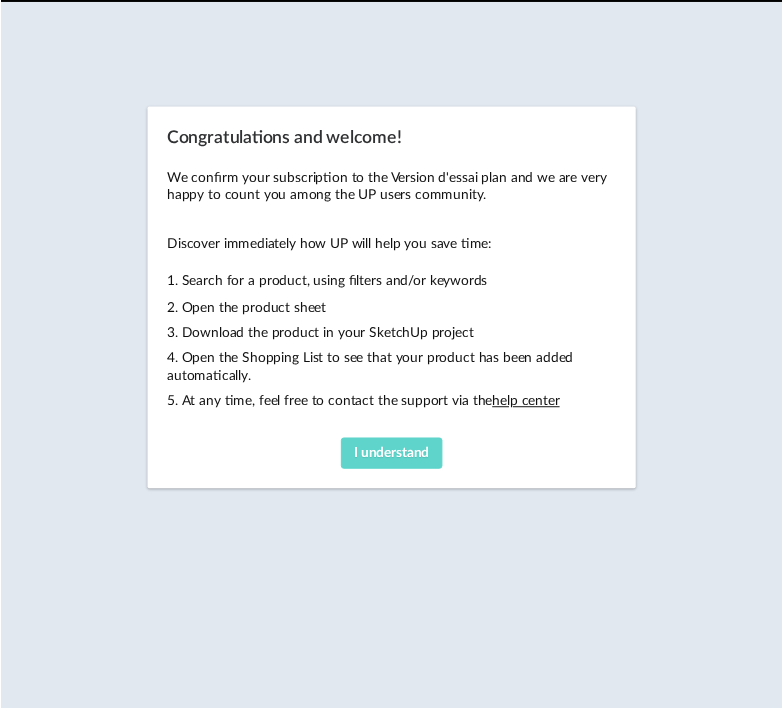 scroll, scrollTop: 0, scrollLeft: 0, axis: both 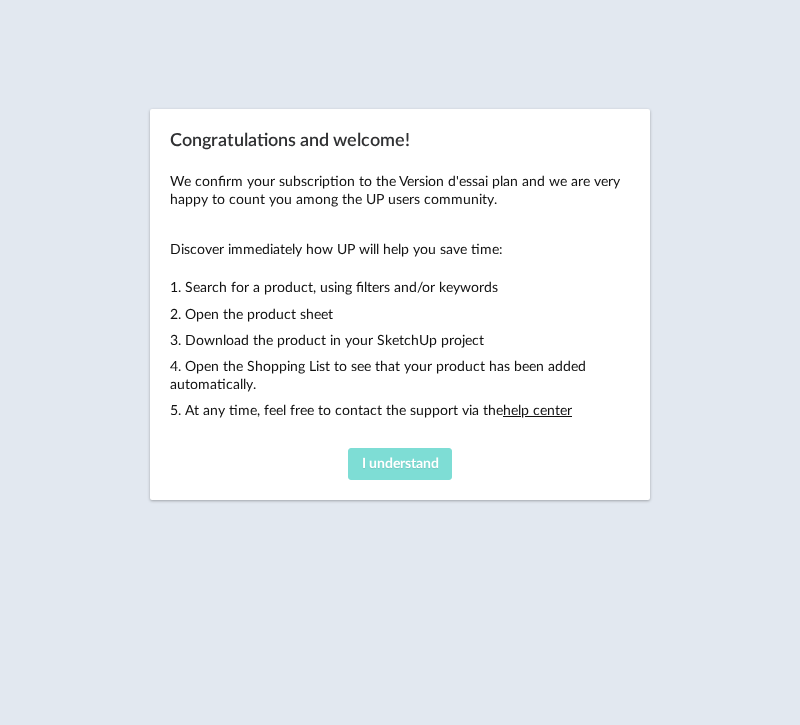 click on "I understand" at bounding box center [400, 464] 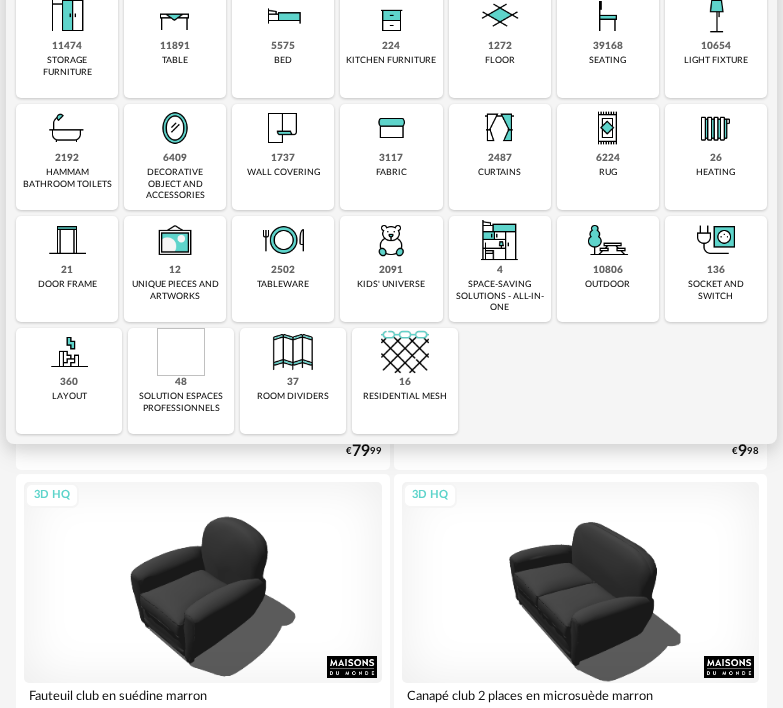 scroll, scrollTop: 300, scrollLeft: 0, axis: vertical 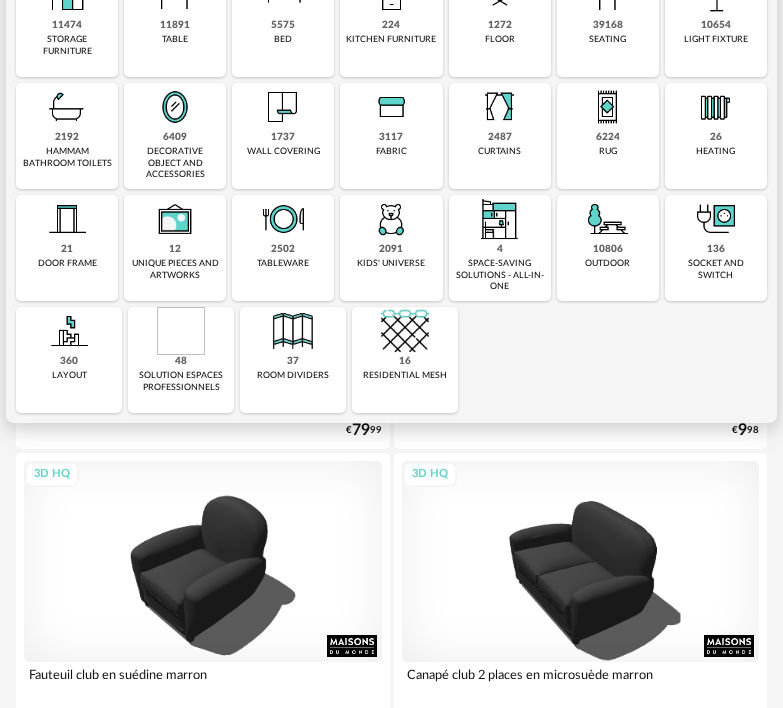 click at bounding box center (405, 331) 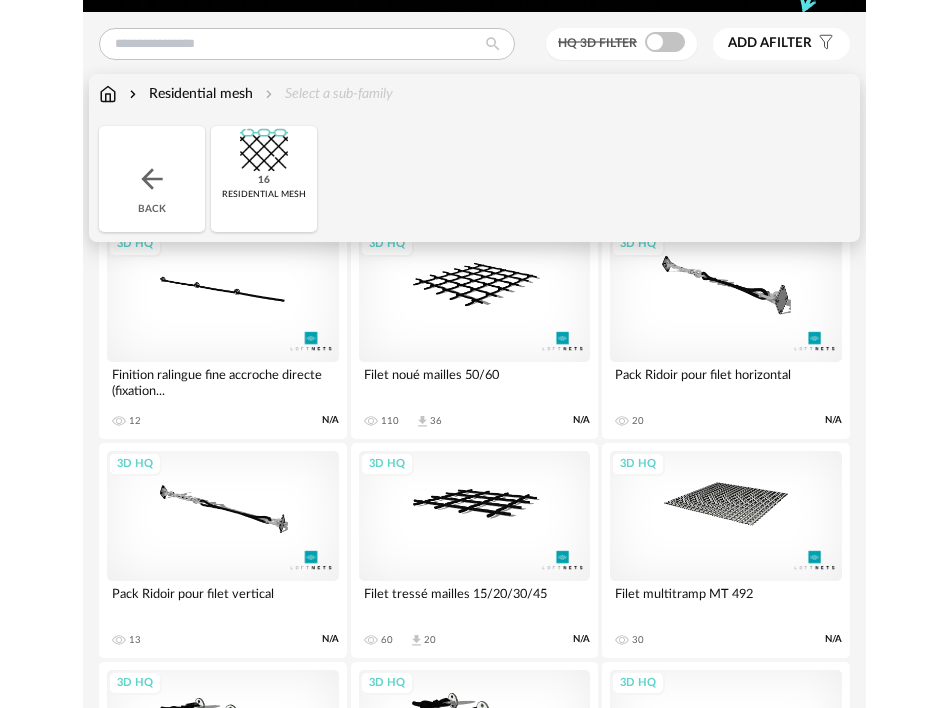 scroll, scrollTop: 0, scrollLeft: 0, axis: both 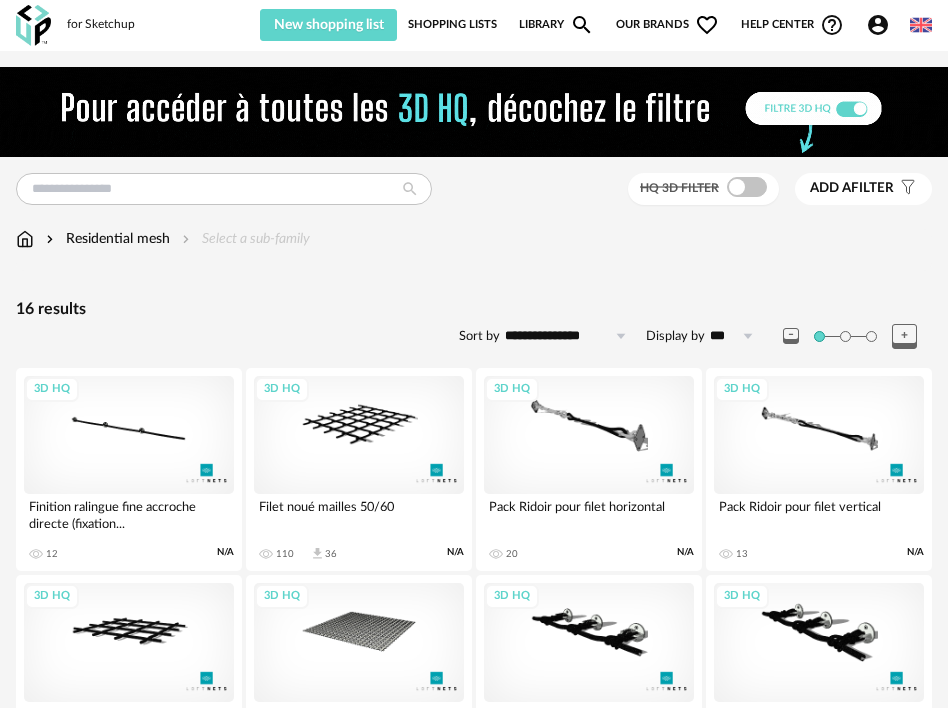 click at bounding box center [921, 25] 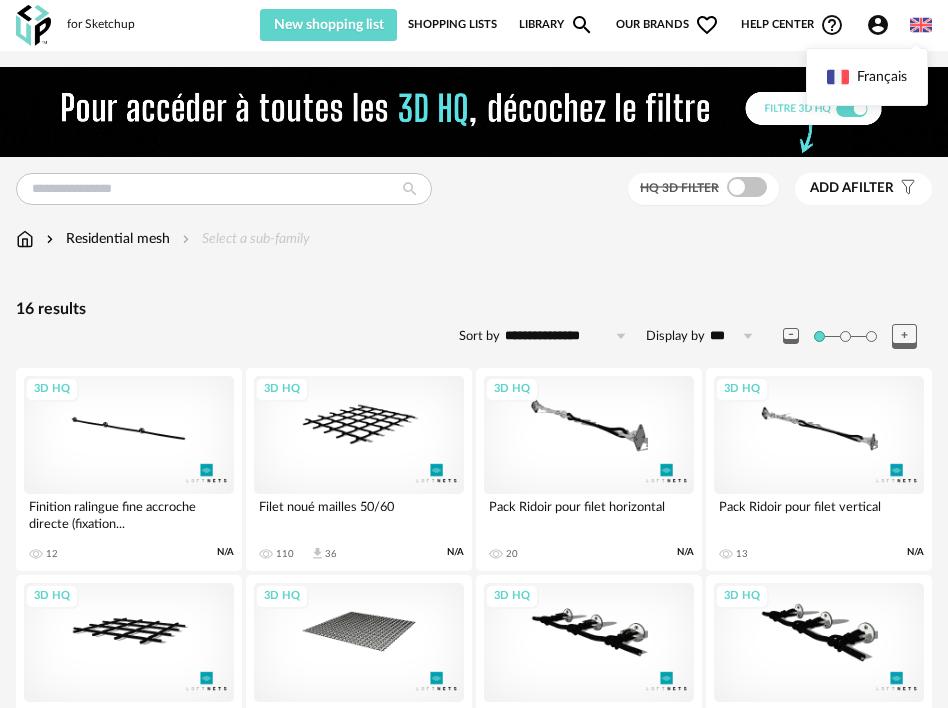 click at bounding box center [921, 25] 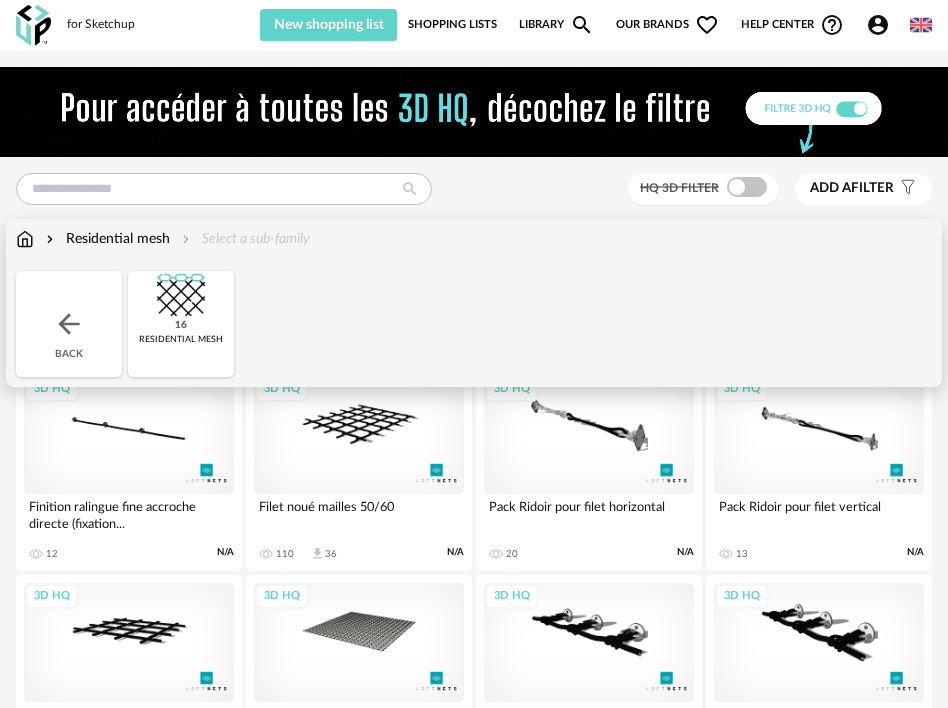 click on "Residential mesh
Select a sub-family
Close icon
Back
16
residential mesh" at bounding box center [474, 303] 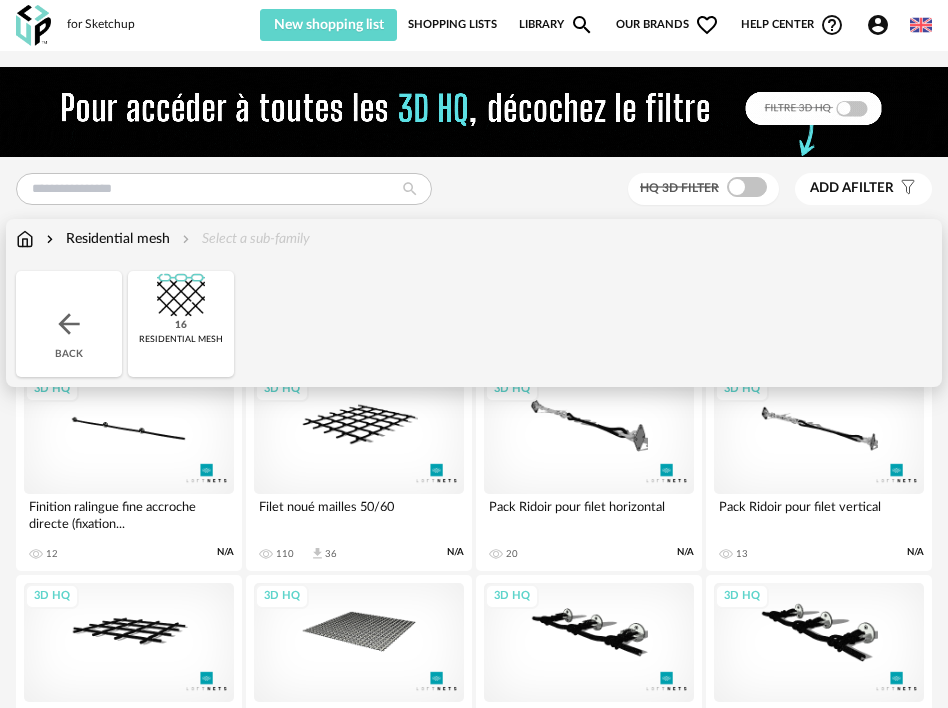 click at bounding box center (25, 239) 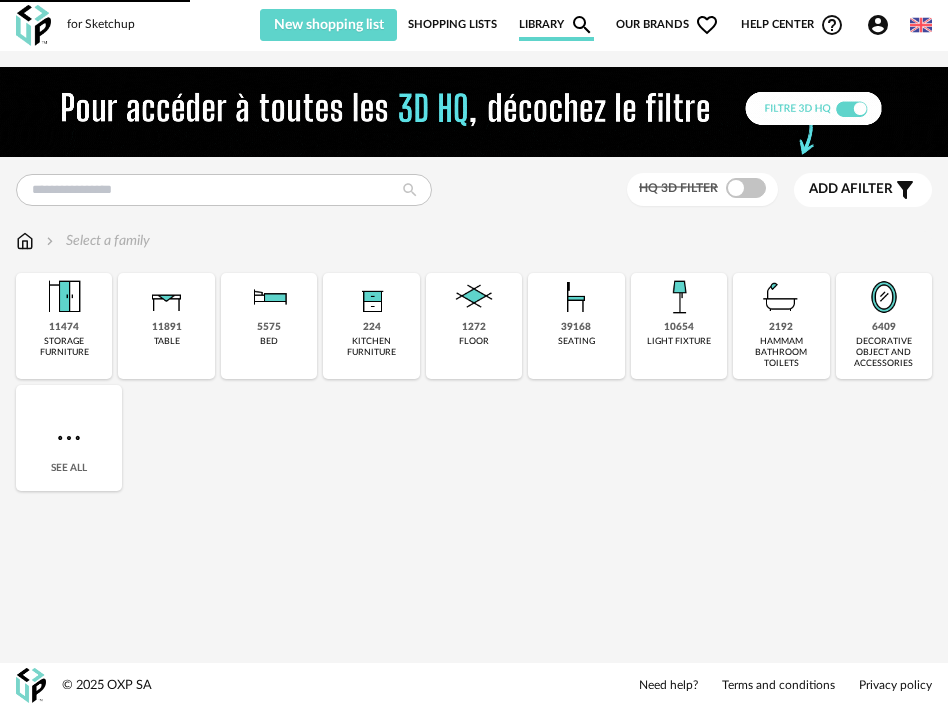 scroll, scrollTop: 0, scrollLeft: 0, axis: both 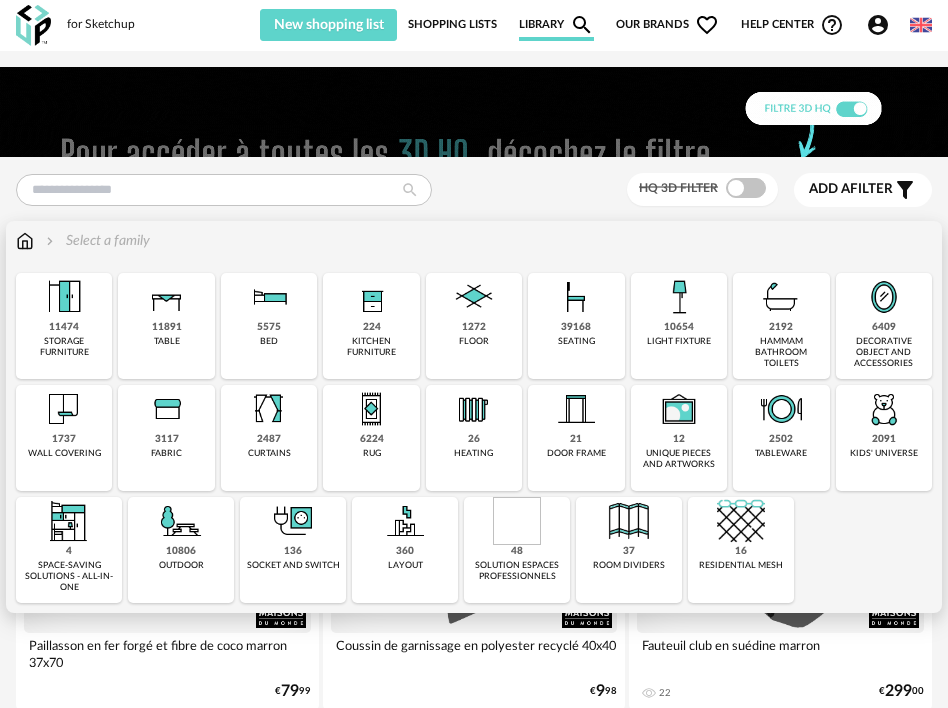 click at bounding box center [474, 297] 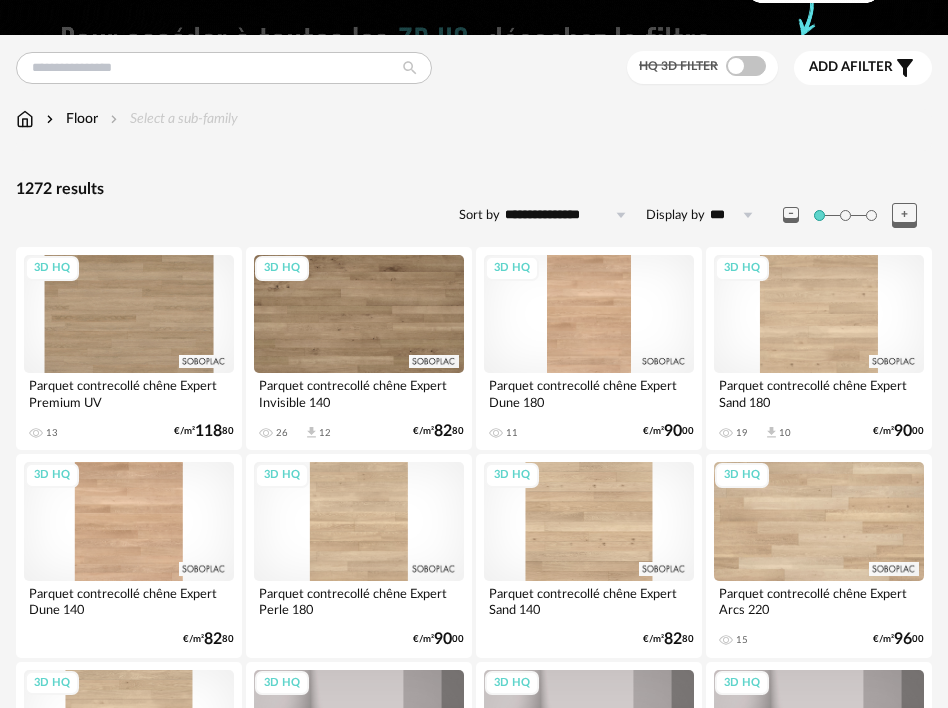 scroll, scrollTop: 0, scrollLeft: 0, axis: both 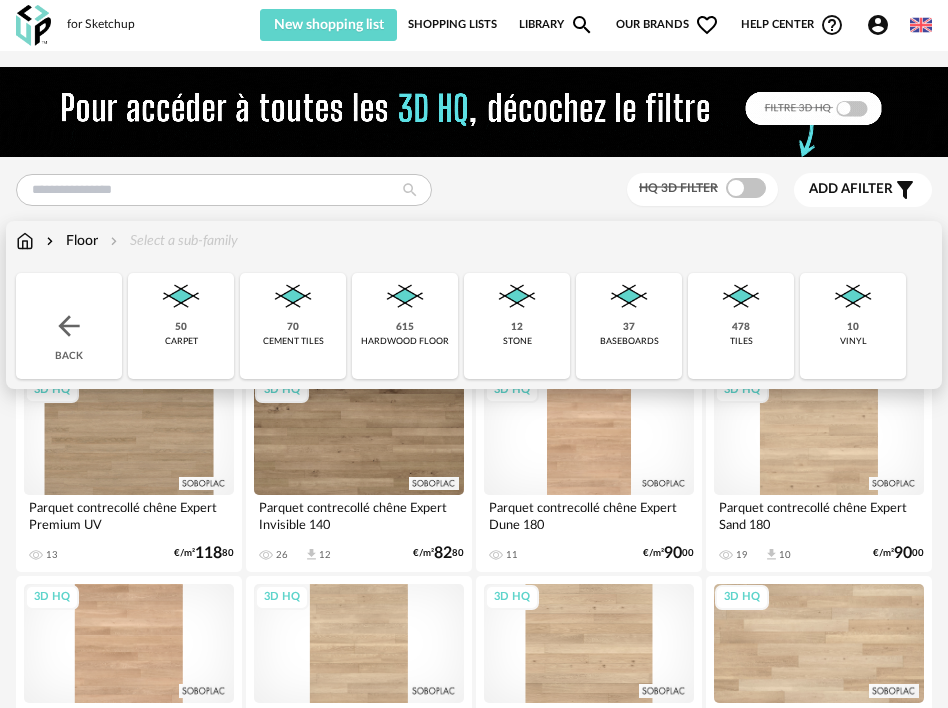 click at bounding box center (25, 241) 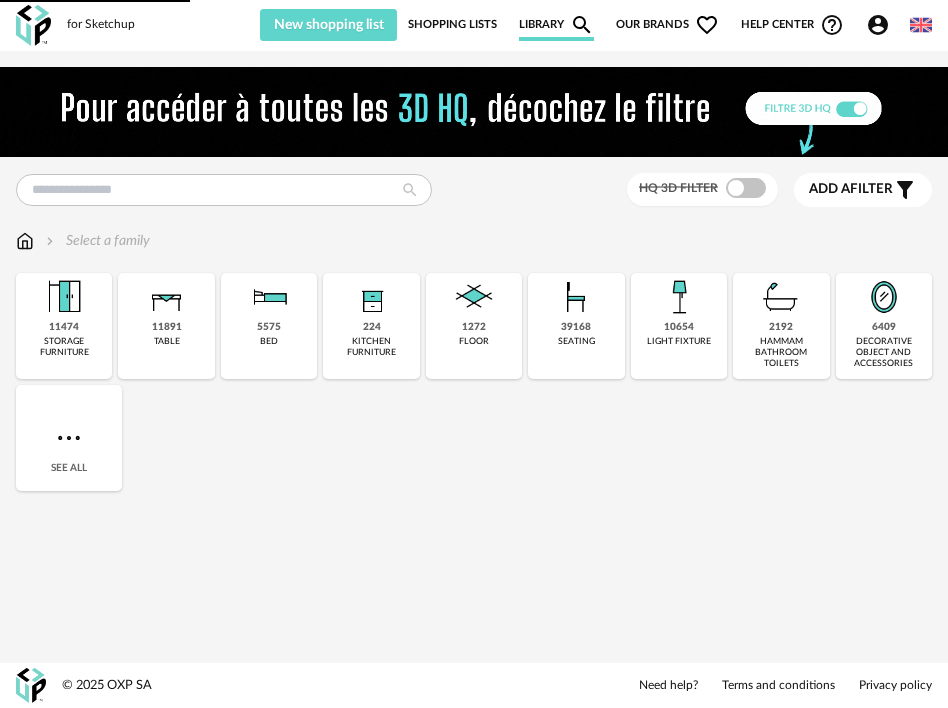 scroll, scrollTop: 0, scrollLeft: 0, axis: both 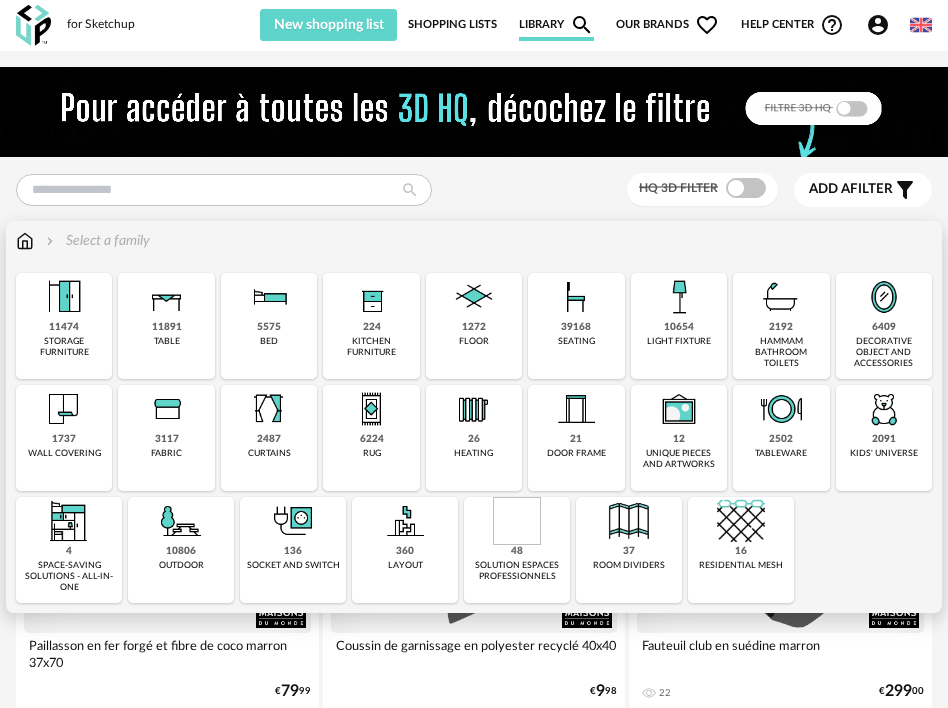 click at bounding box center [372, 409] 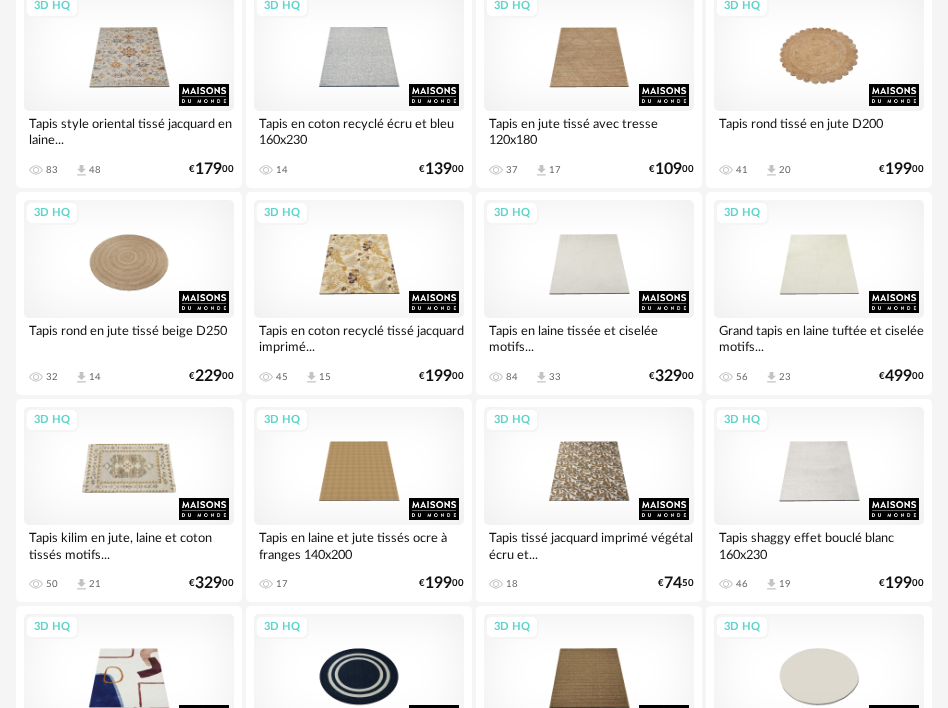 scroll, scrollTop: 2800, scrollLeft: 0, axis: vertical 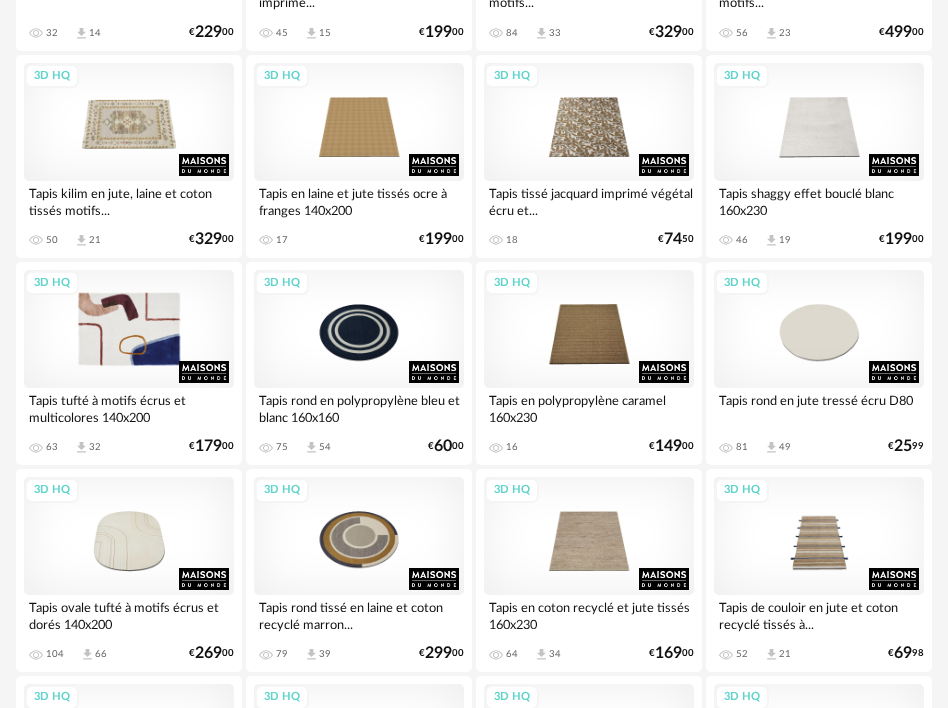 click on "3D HQ" at bounding box center [129, 329] 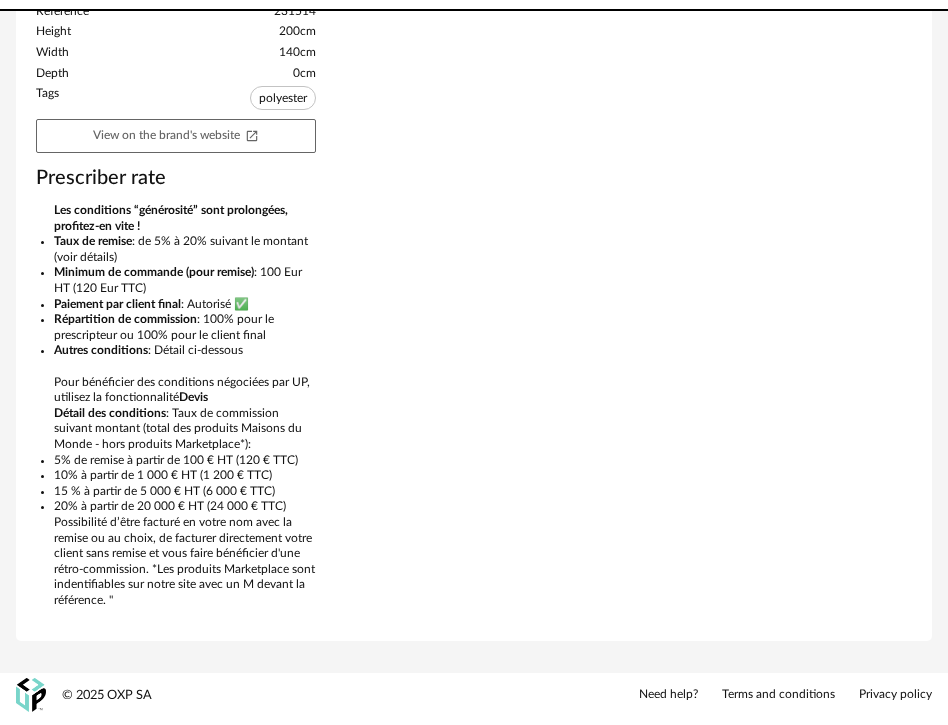 scroll, scrollTop: 0, scrollLeft: 0, axis: both 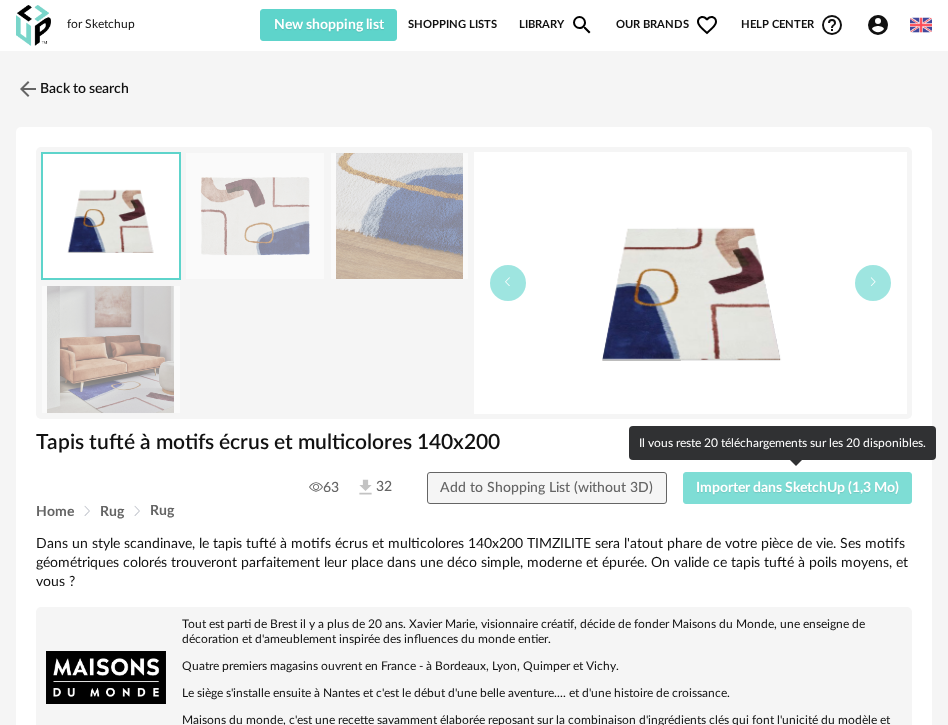 click on "Importer dans SketchUp (1,3 Mo)" at bounding box center (797, 488) 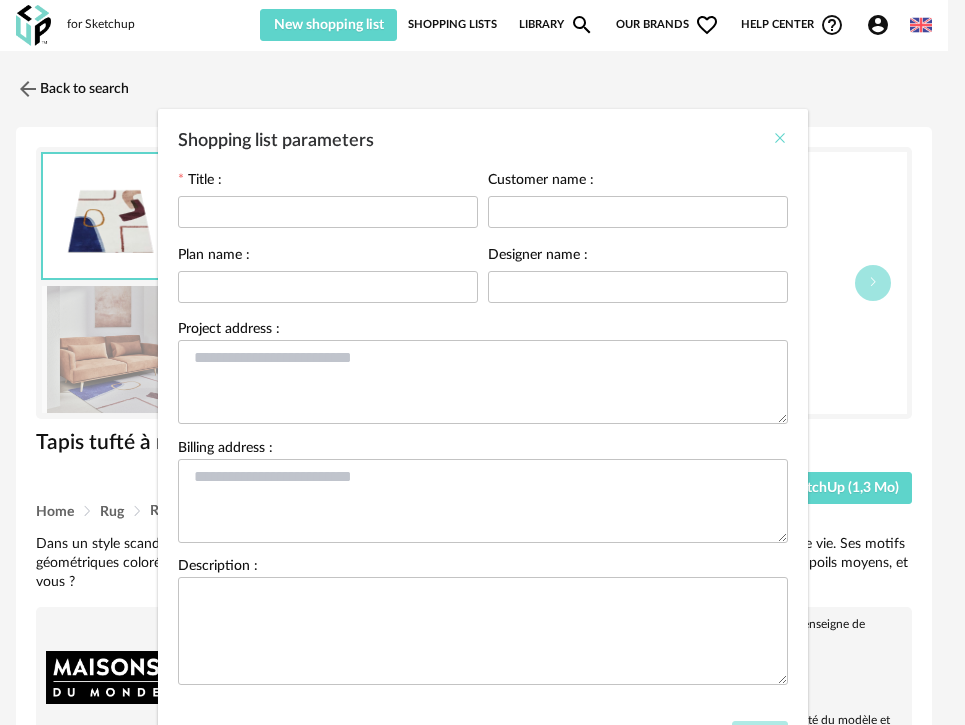 click at bounding box center [780, 138] 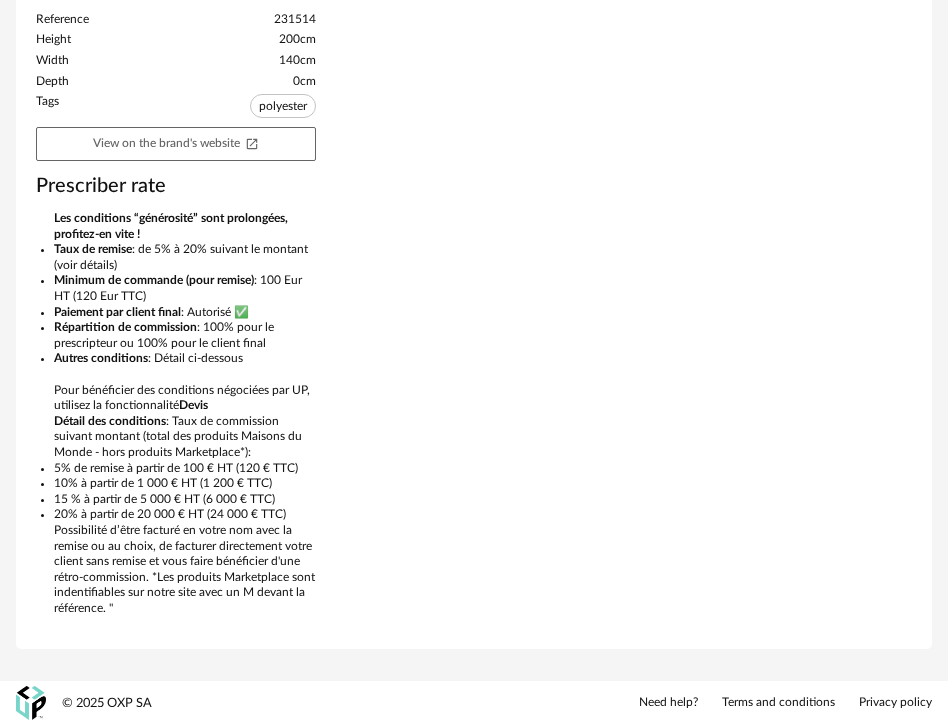 scroll, scrollTop: 397, scrollLeft: 0, axis: vertical 